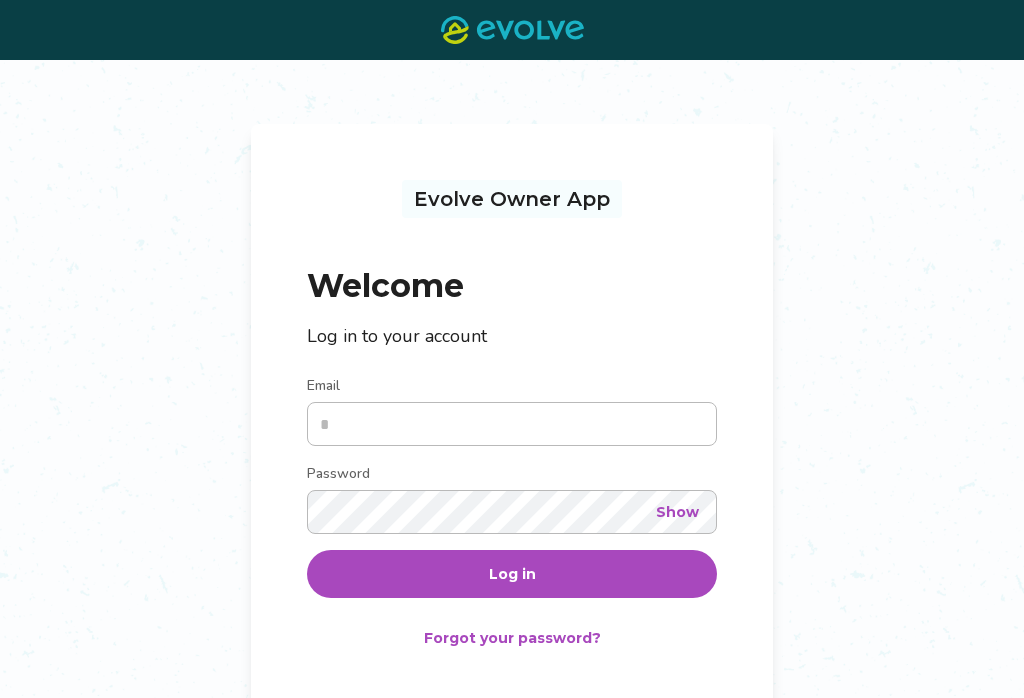 scroll, scrollTop: 0, scrollLeft: 0, axis: both 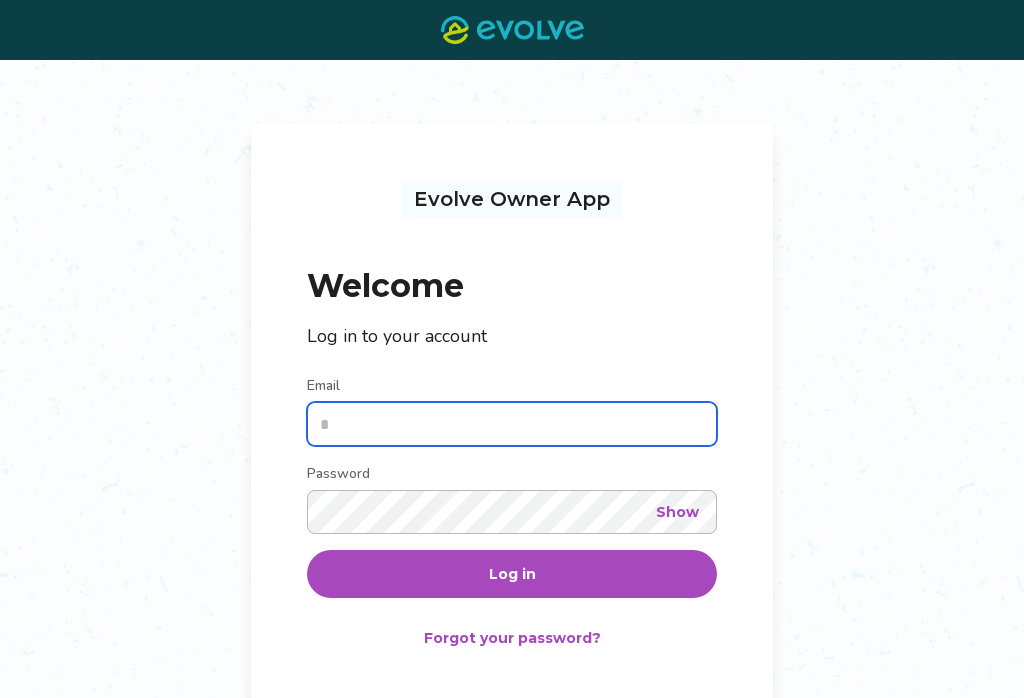 type on "**********" 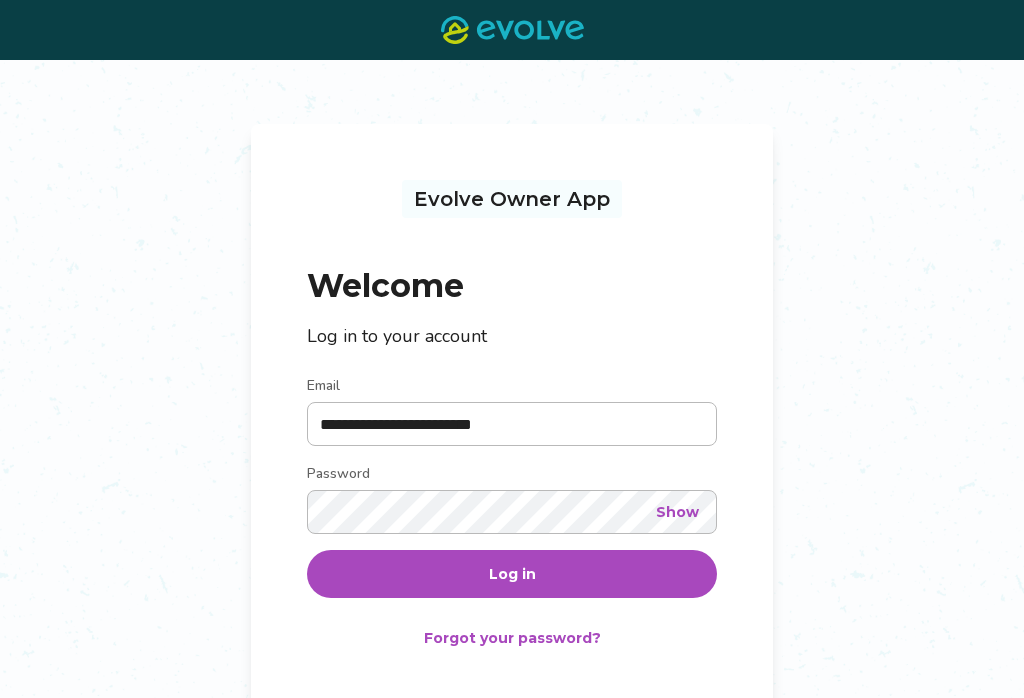 click on "Log in" at bounding box center (512, 574) 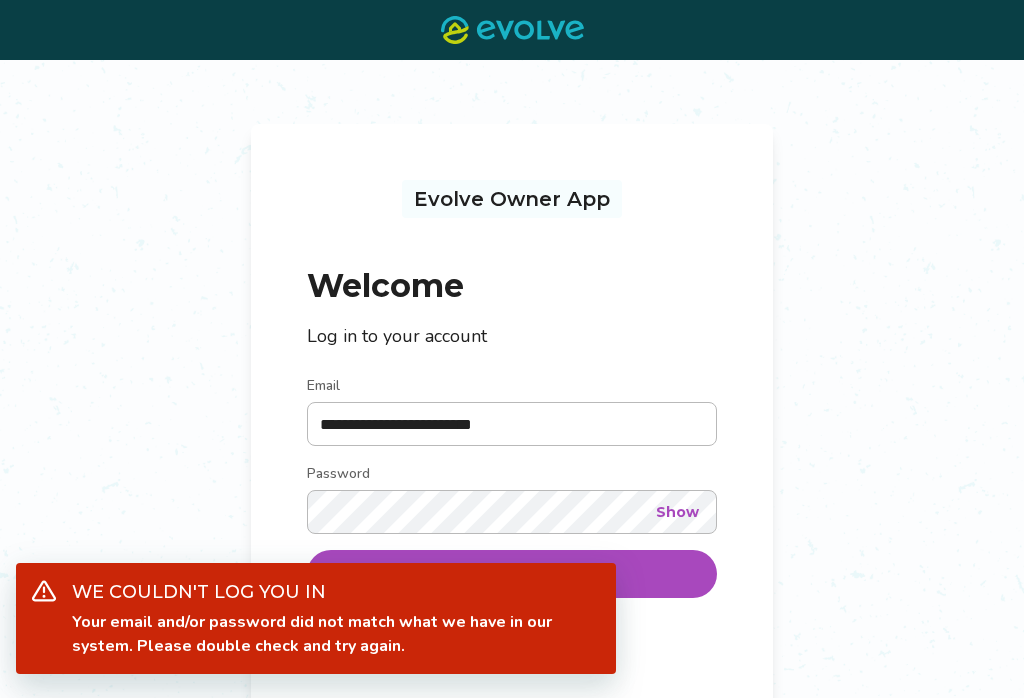 click on "Show" at bounding box center [677, 512] 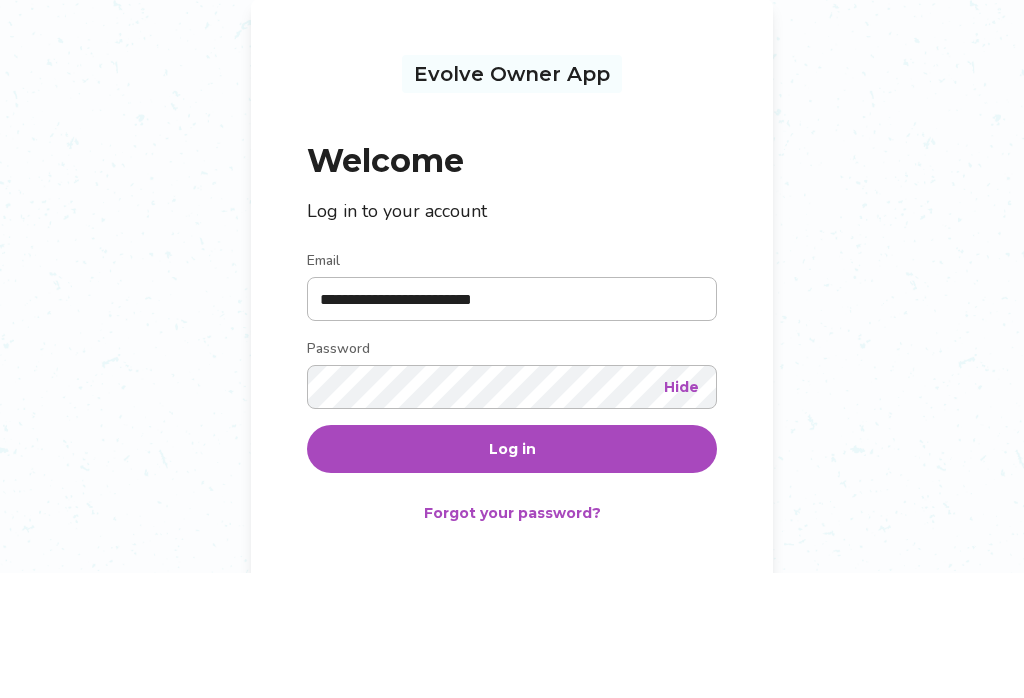 click on "Log in" at bounding box center [512, 574] 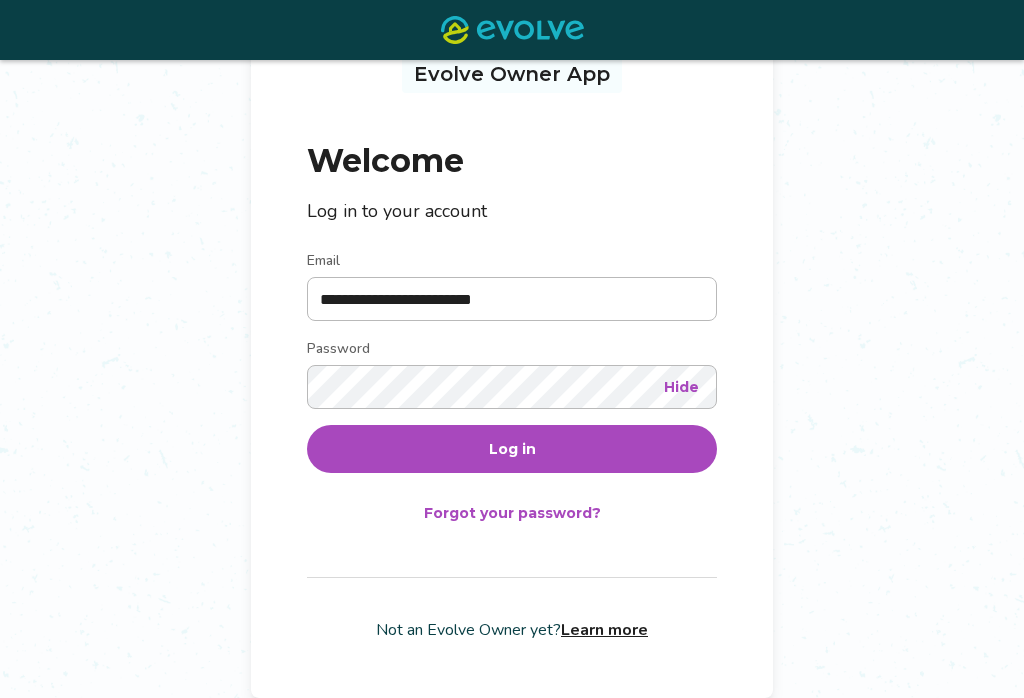 scroll, scrollTop: 0, scrollLeft: 0, axis: both 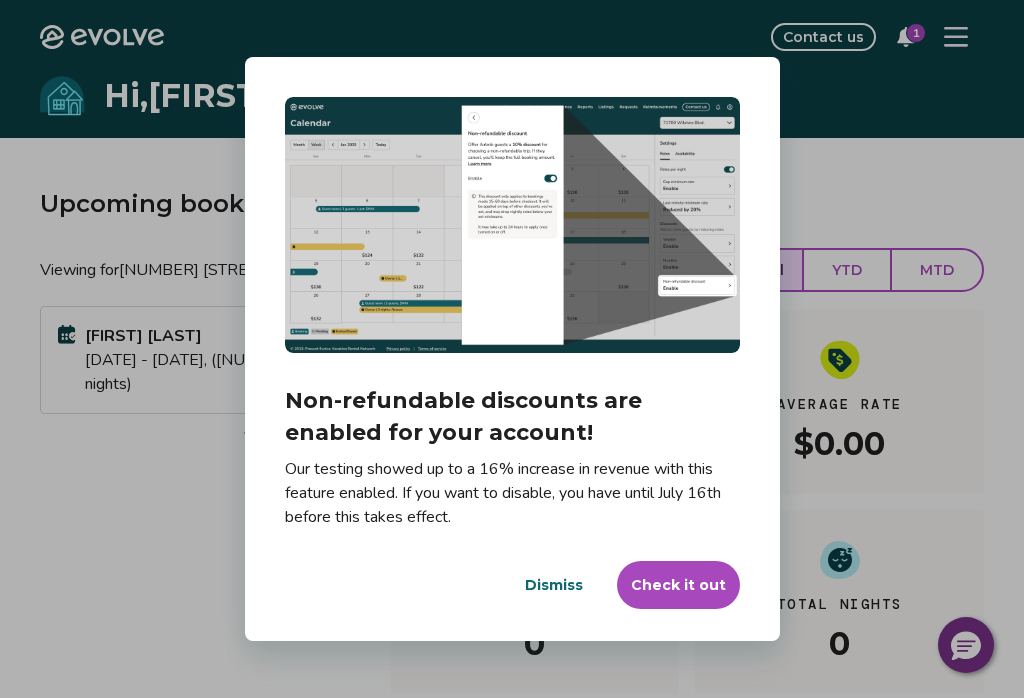 click on "Dialog Non-refundable discounts are enabled for your account! Our testing showed up to a 16% increase in revenue with this feature enabled. If you want to disable, you have until July 16th before this takes effect. Dismiss Check it out" at bounding box center [512, 349] 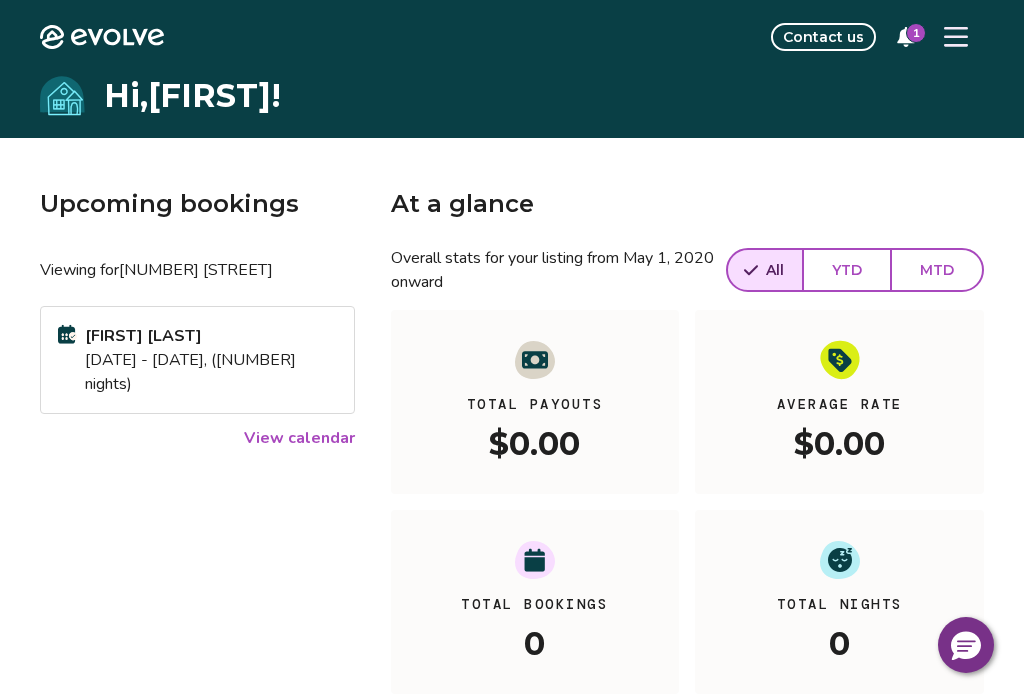 click on "View calendar" at bounding box center (299, 438) 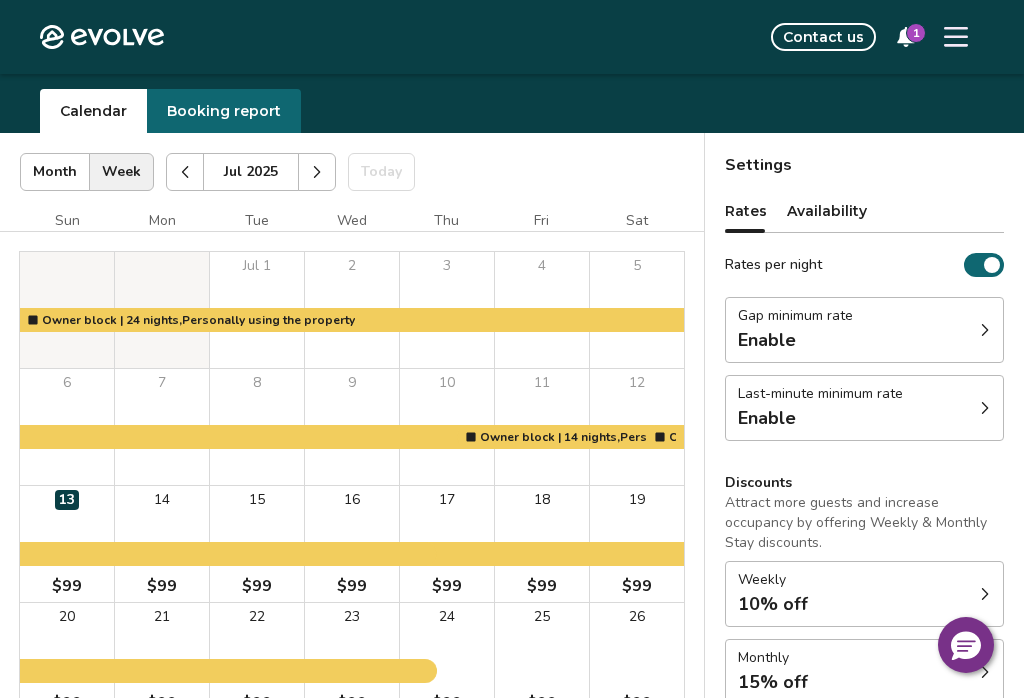 scroll, scrollTop: 47, scrollLeft: 0, axis: vertical 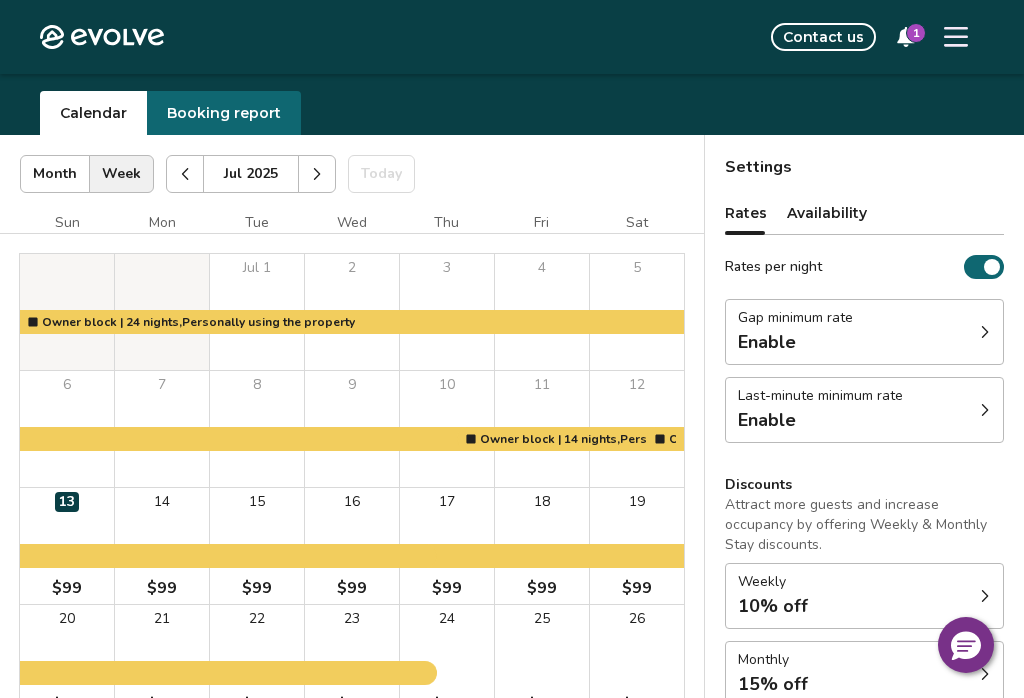 click on "Sun Mon Tue Wed Thu Fri Sat Jul 1 2 3 4 5 6 7 8 9 10 11 12 13 $99 14 $99 15 $99 16 $99 17 $99 18 $99 19 $99 20 $99 21 $99 22 $99 23 $99 24 $99 25 $99 26 $99 27 $99 28 $99 29 $99 30 $99 31 $99 Owner block | 24 nights,  Personally using the property Owner block | 14 nights,  Personally using the property Owner block | 5 nights,  Personally using the property Booking Pending Evolve/Owner" at bounding box center (352, 545) 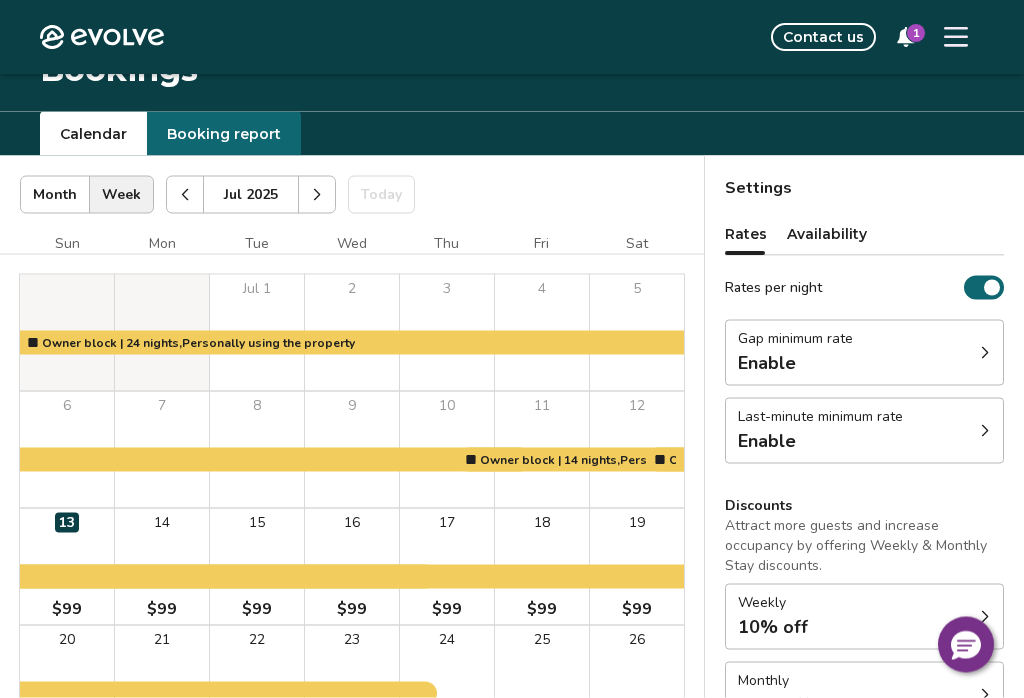 scroll, scrollTop: 25, scrollLeft: 0, axis: vertical 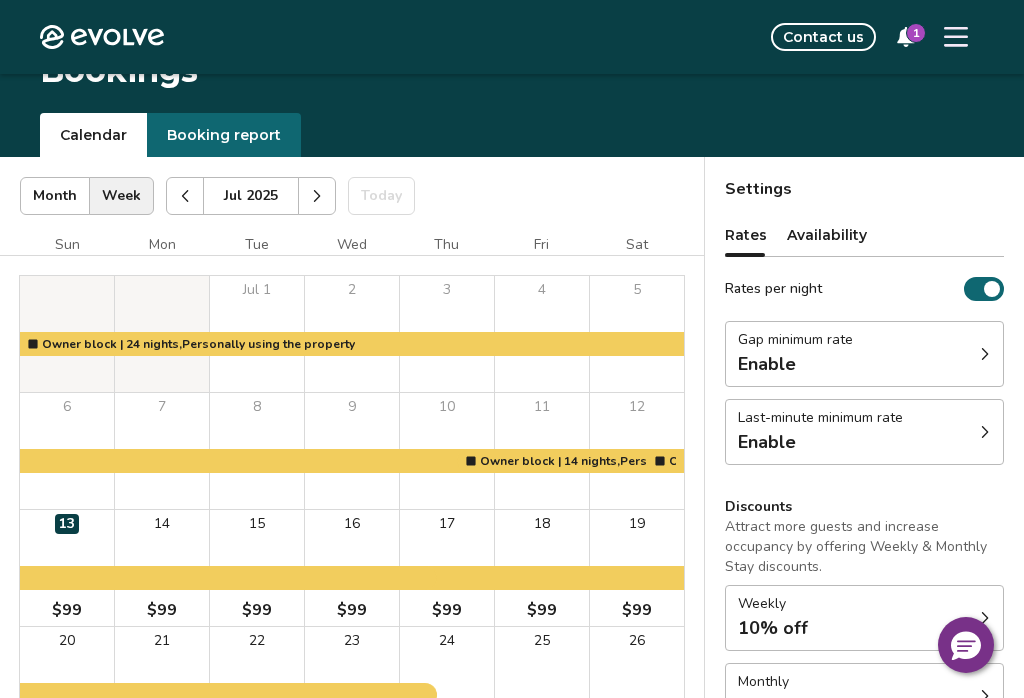 click 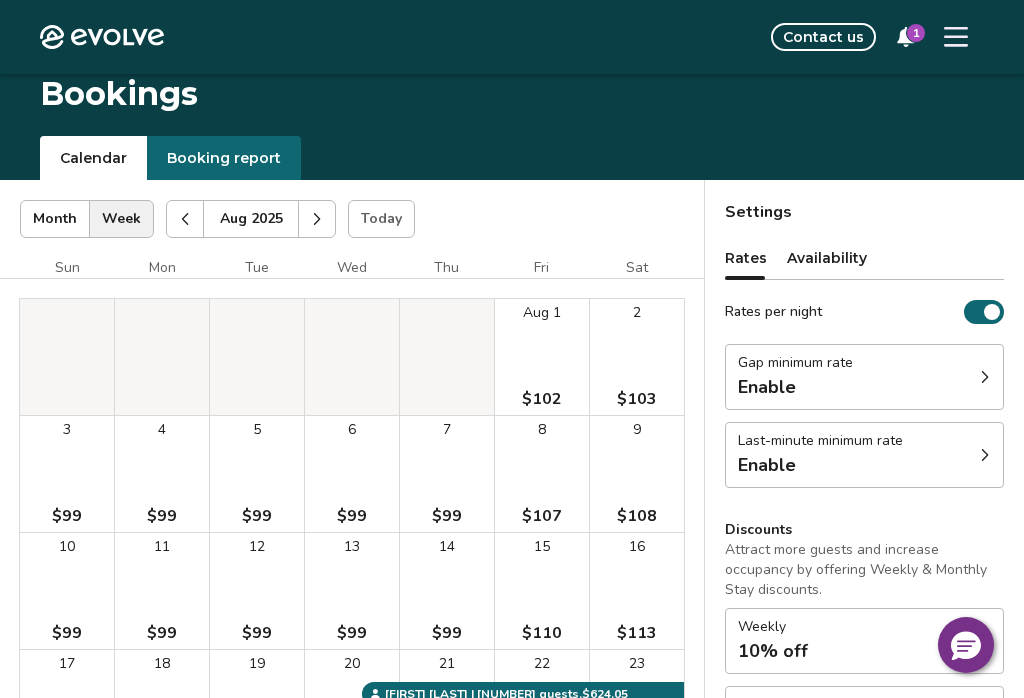 scroll, scrollTop: 5, scrollLeft: 0, axis: vertical 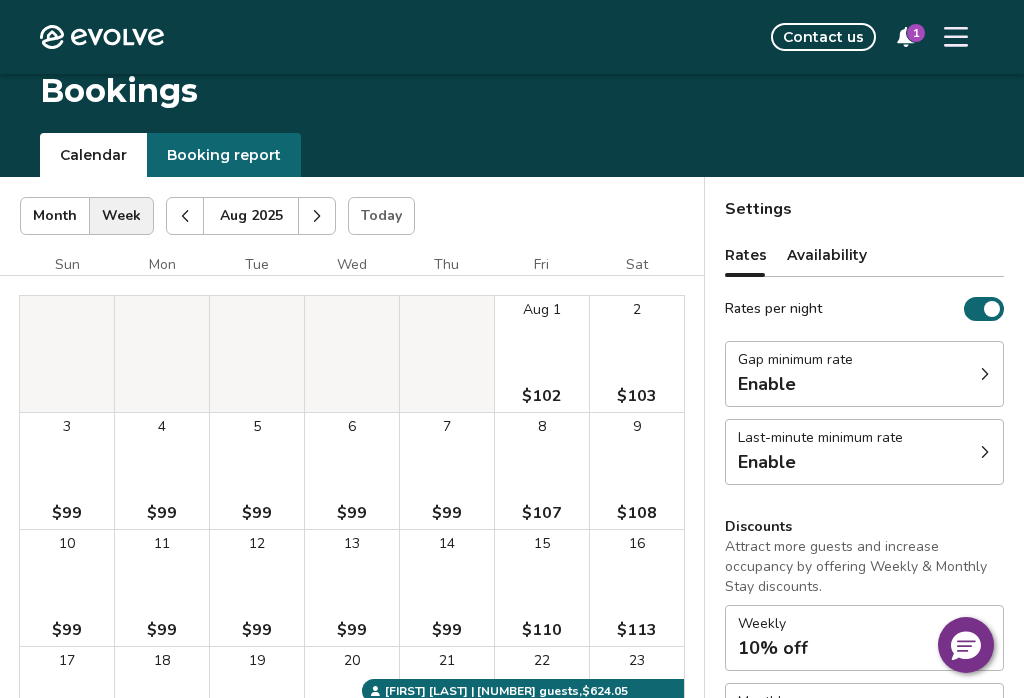 click at bounding box center (317, 216) 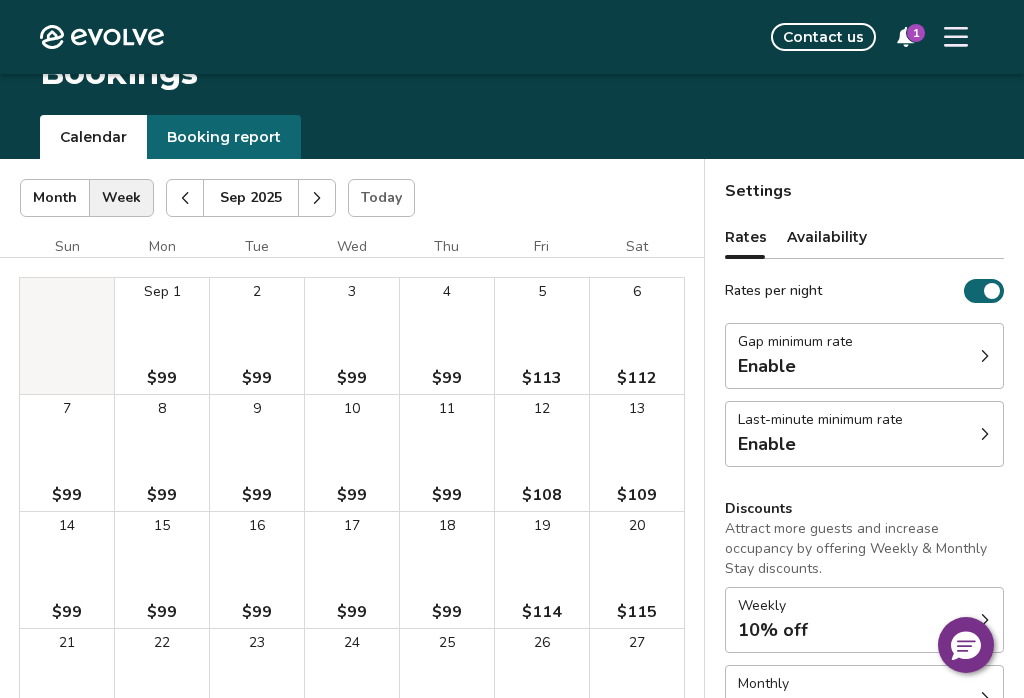 scroll, scrollTop: 11, scrollLeft: 0, axis: vertical 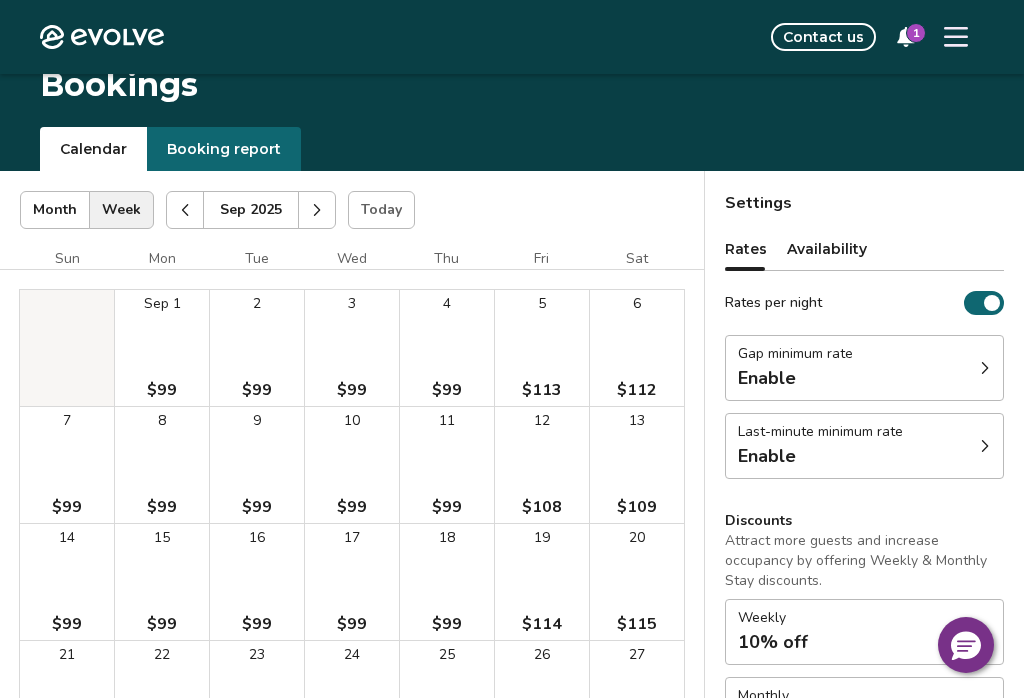click at bounding box center (185, 210) 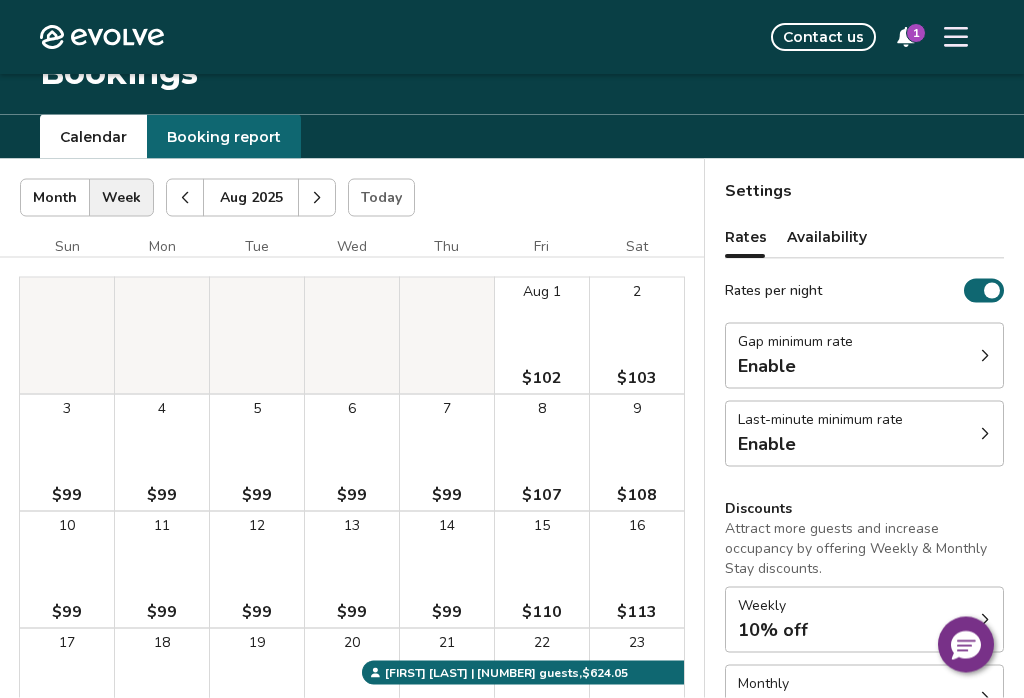scroll, scrollTop: 0, scrollLeft: 0, axis: both 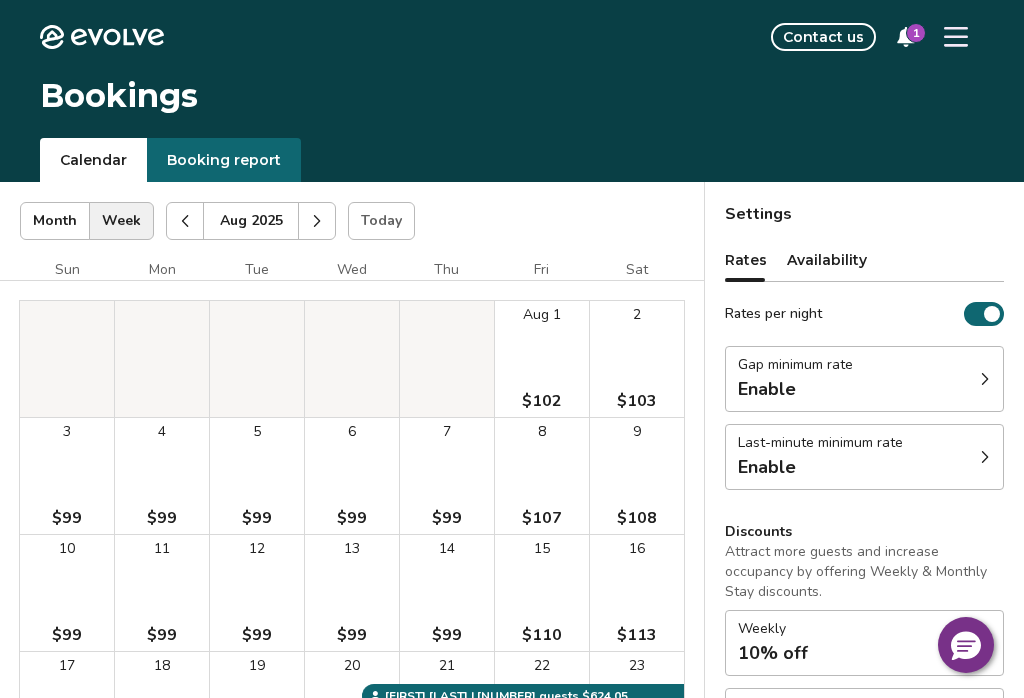 click 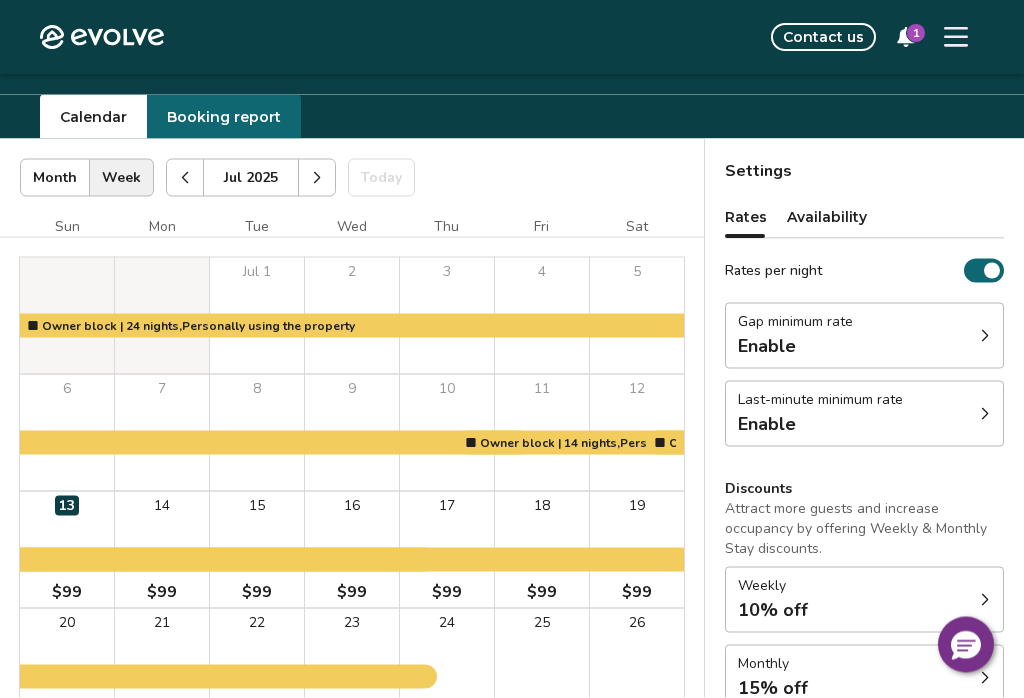 scroll, scrollTop: 28, scrollLeft: 0, axis: vertical 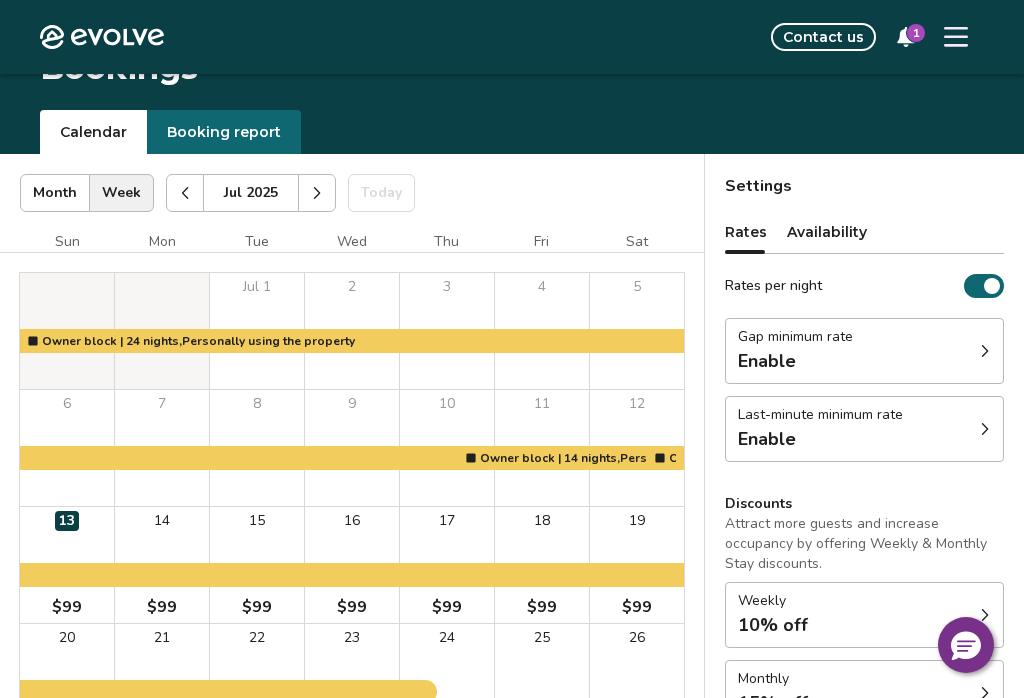click at bounding box center (317, 193) 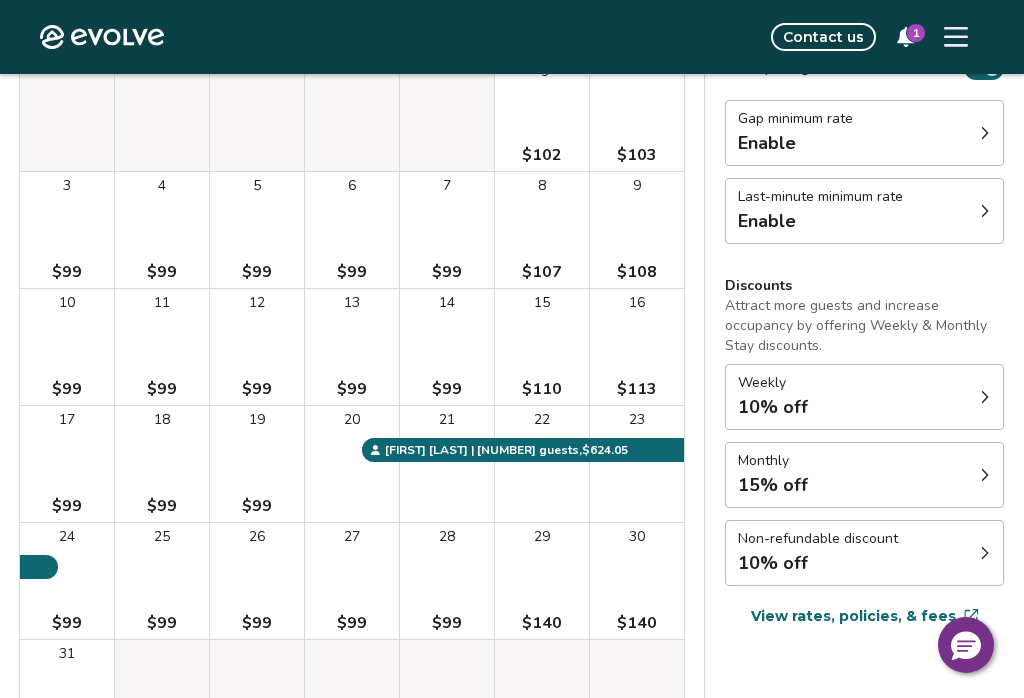 scroll, scrollTop: 269, scrollLeft: 0, axis: vertical 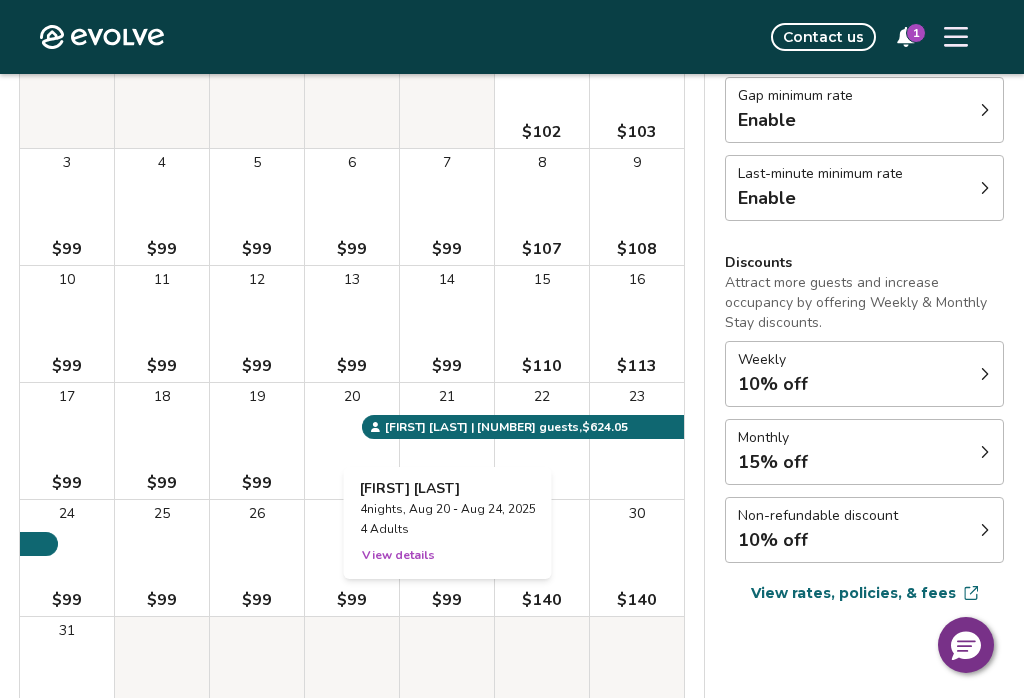 click on "View details" at bounding box center [398, 555] 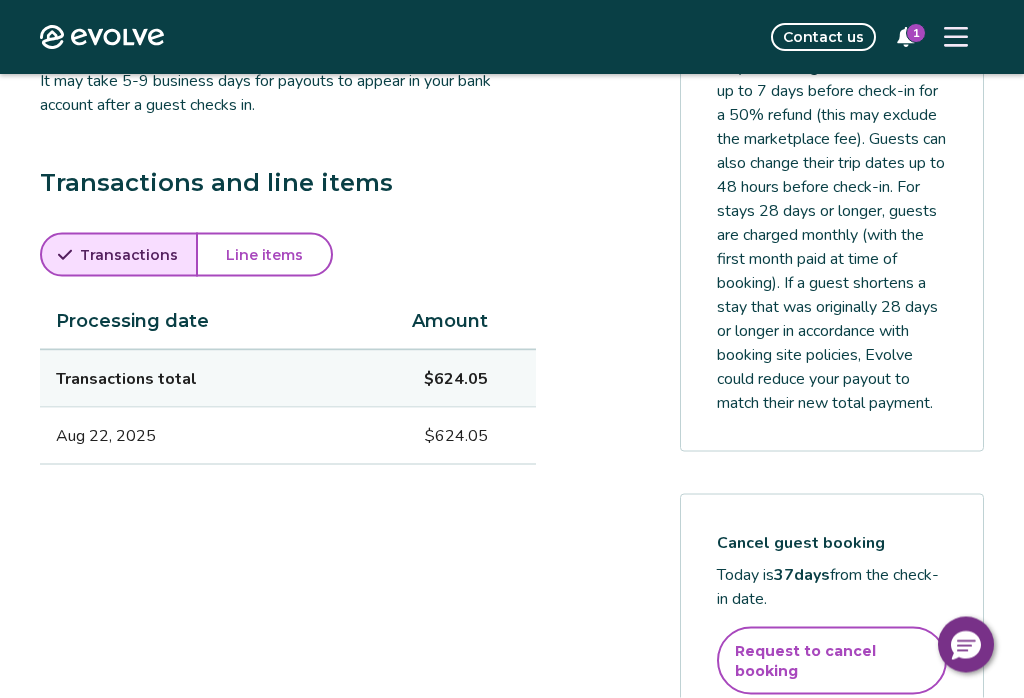 scroll, scrollTop: 1057, scrollLeft: 0, axis: vertical 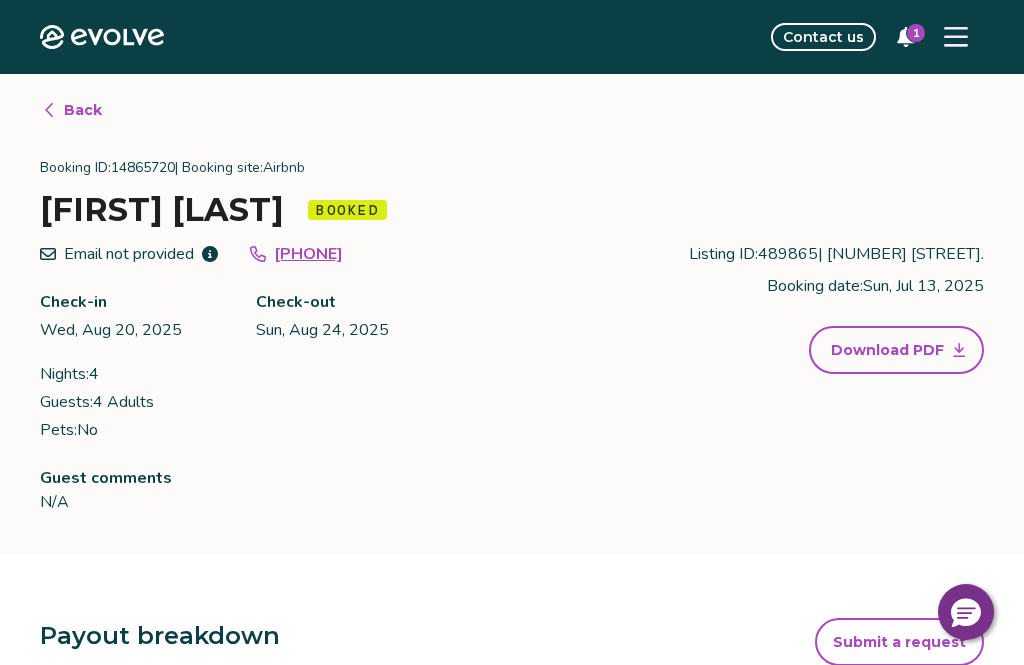 click on "1" at bounding box center [916, 33] 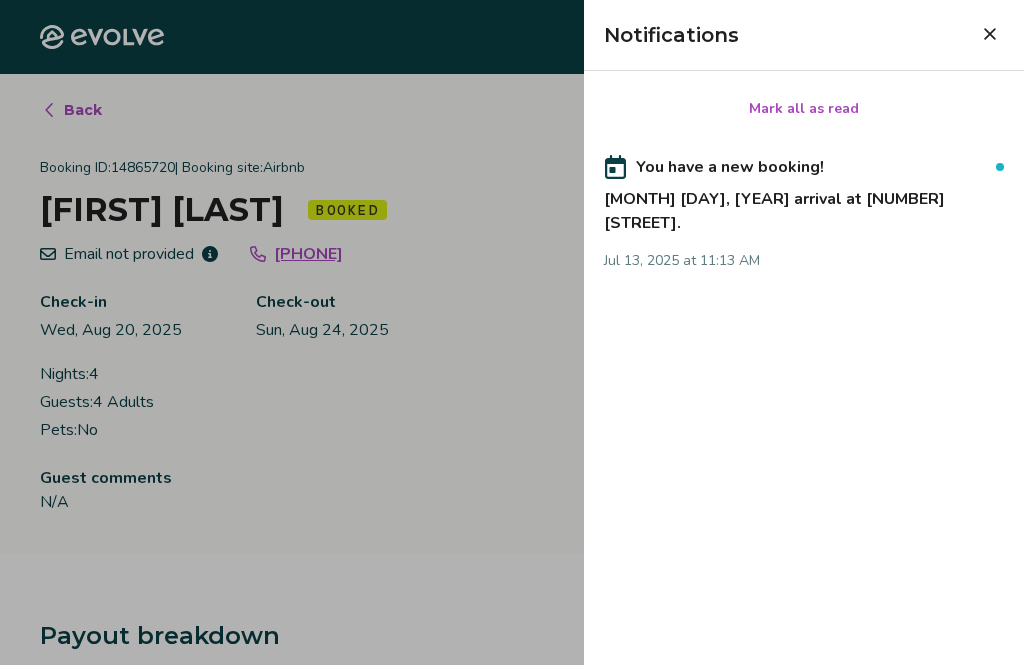 click at bounding box center (990, 34) 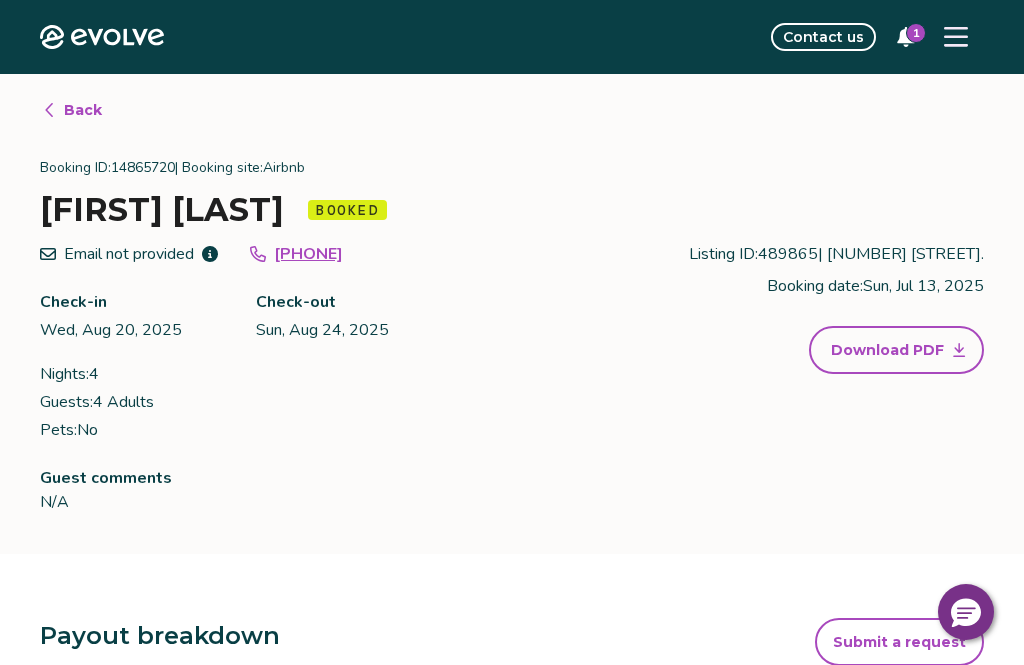 click 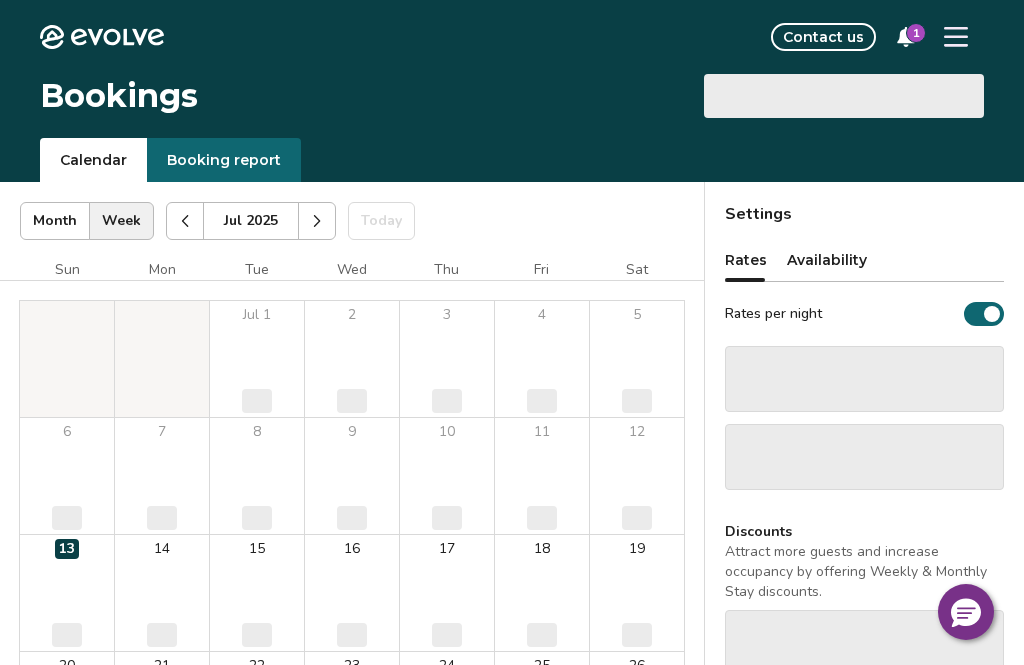 click on "Bookings" at bounding box center [119, 96] 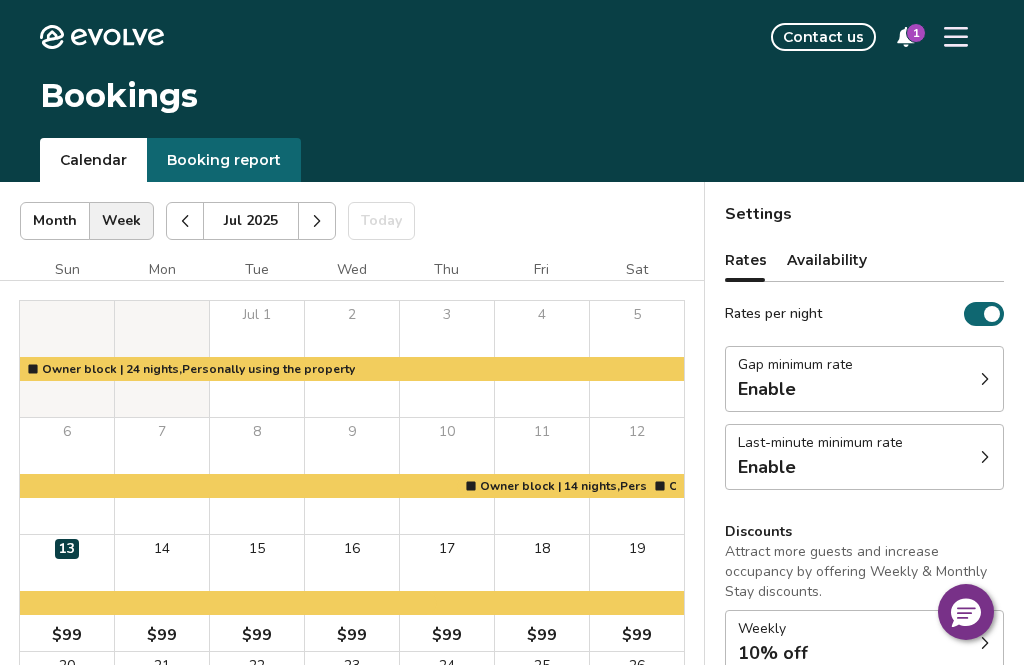 click at bounding box center (317, 221) 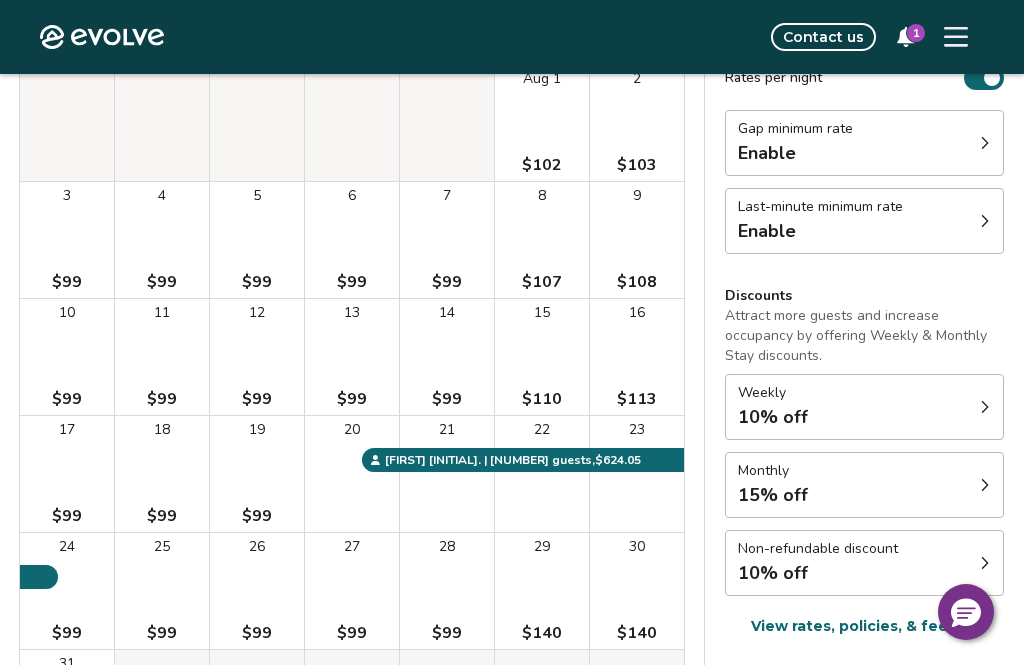 scroll, scrollTop: 237, scrollLeft: 0, axis: vertical 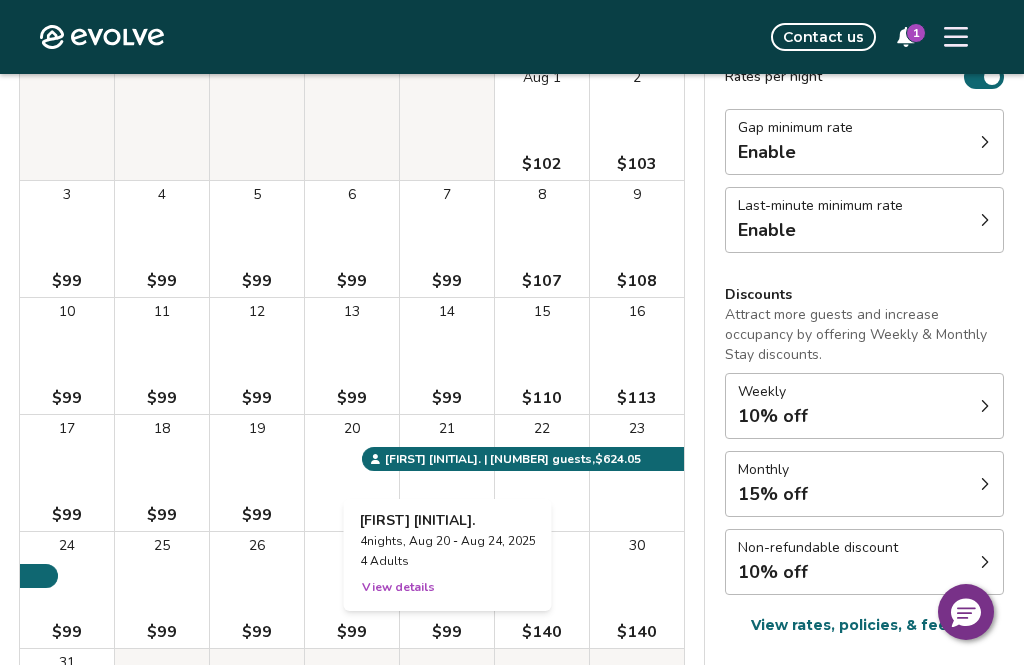 click on "View details" at bounding box center (398, 587) 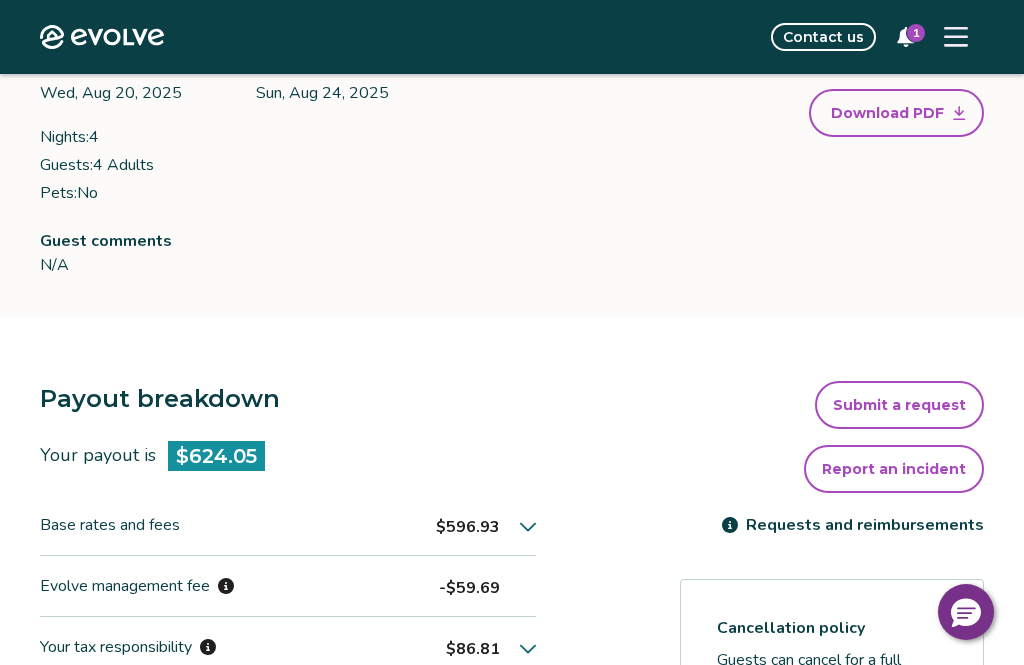 scroll, scrollTop: 0, scrollLeft: 0, axis: both 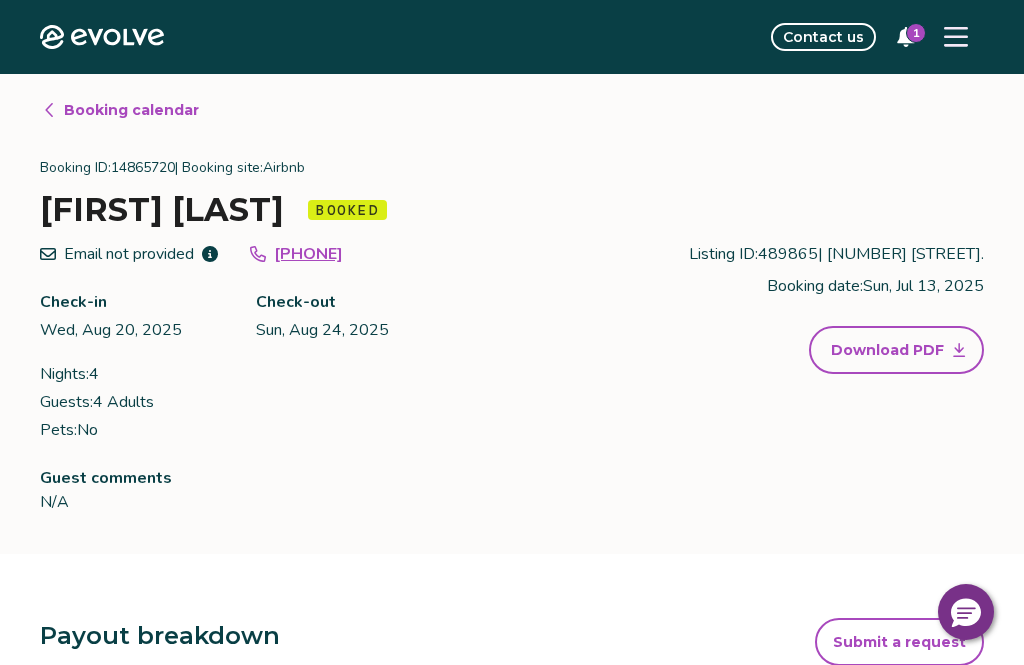 click 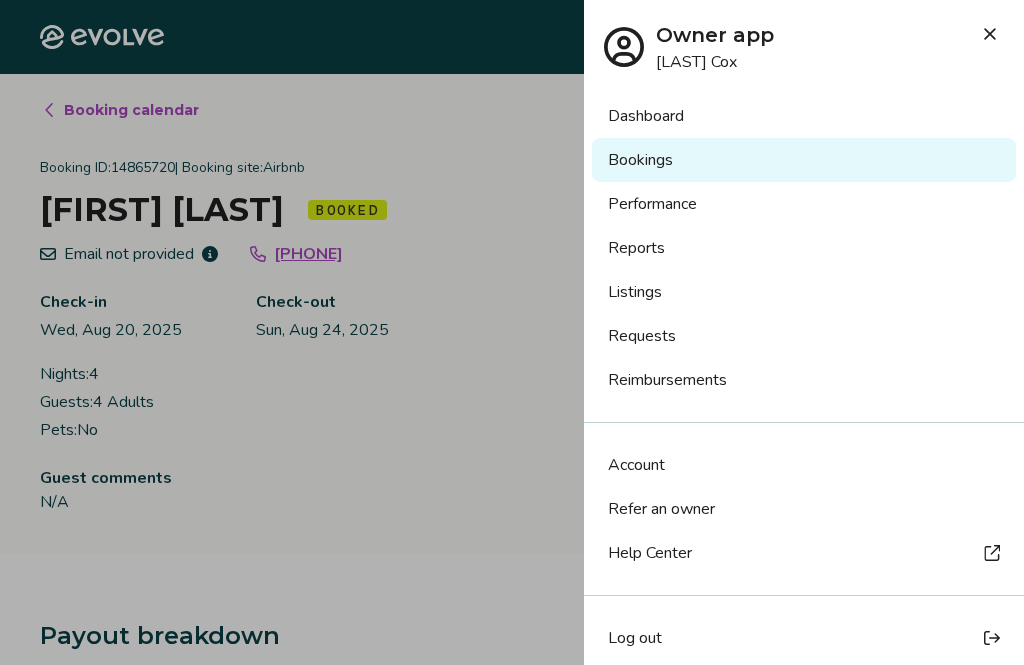 click on "Listings" at bounding box center [804, 292] 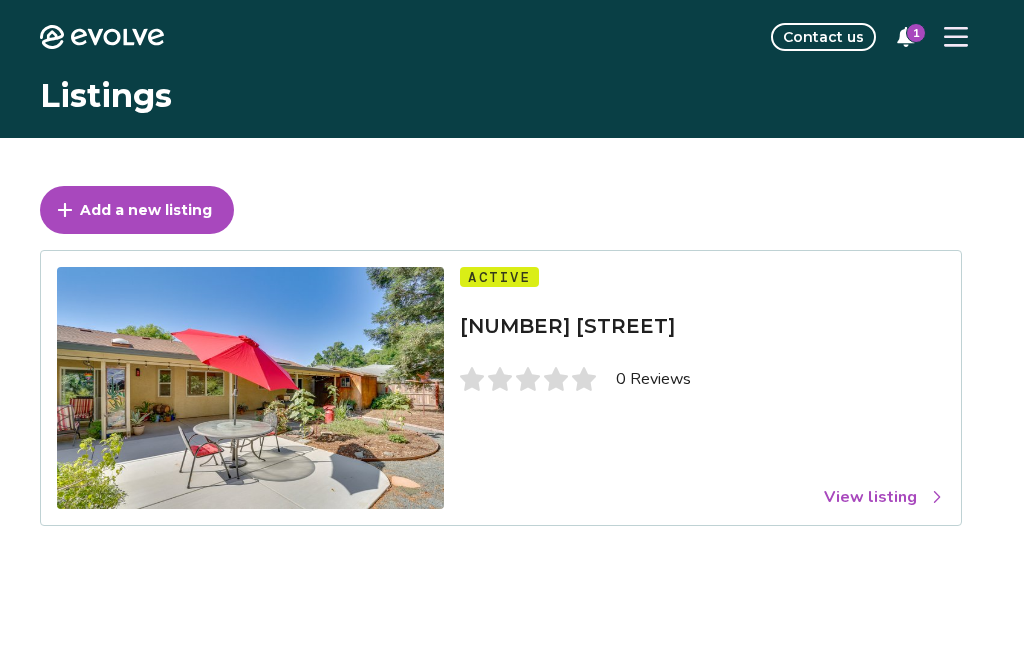 scroll, scrollTop: 0, scrollLeft: 0, axis: both 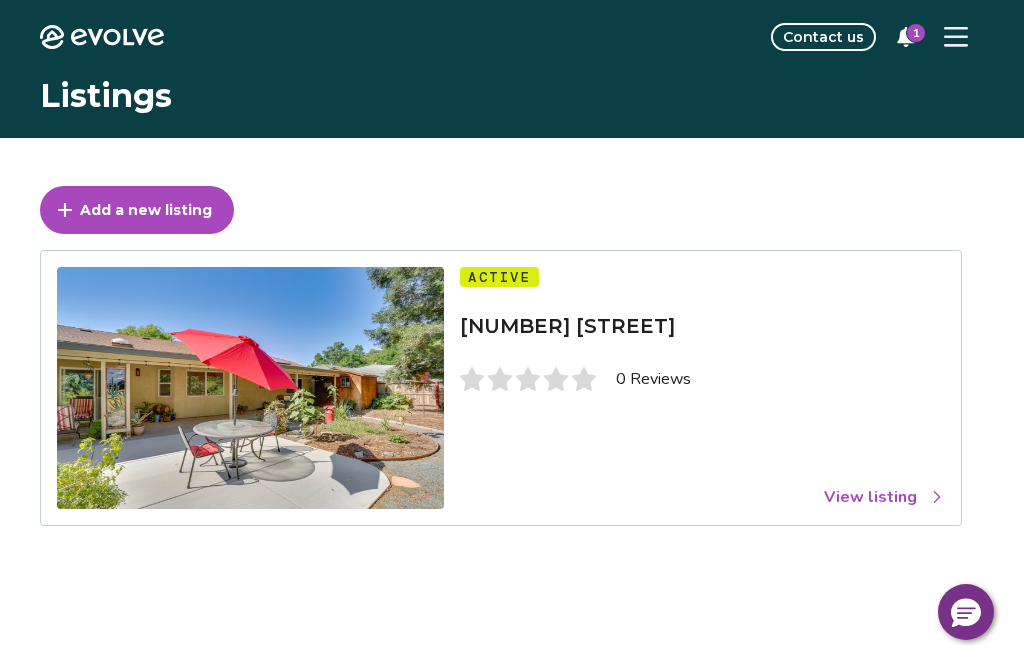click on "View listing" at bounding box center (884, 497) 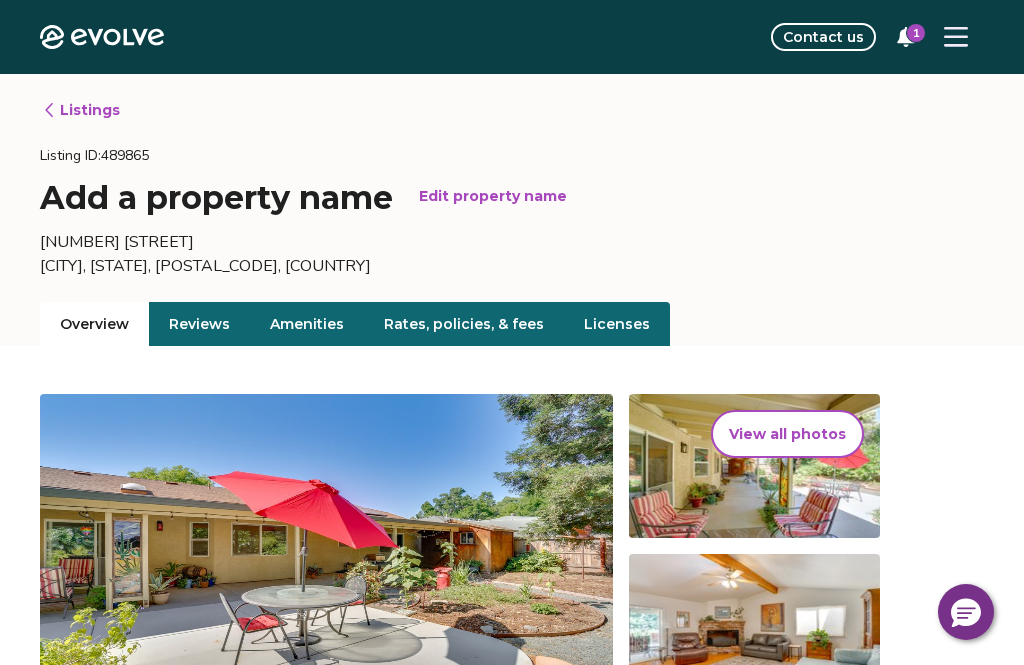 click on "Guest Contact [FIRST]   [LAST] [EMAIL]   [PHONE] Cleaning [FIRST]   [LAST] [EMAIL]   [PHONE] Property Owner [FIRST]   [LAST] [EMAIL]   [PHONE] Information for your guests Pre-stay information Pre-stay Property description Property address [NUMBER] [STREET], [CITY], [STATE], [POSTAL_CODE], [COUNTRY] Guest contact [FIRST], [PHONE], [EMAIL] Please contact your guest contact(s) with any questions or concerns you may have before or during your stay Check-in instructions Check in after 4:00 PM Take out the trash" at bounding box center [512, 1685] 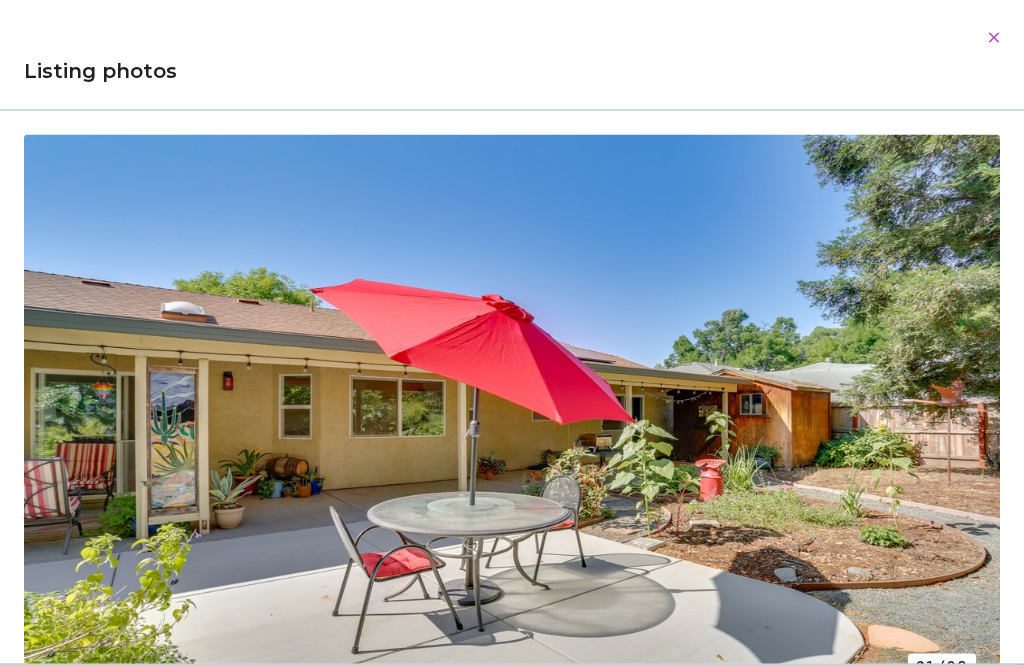 scroll, scrollTop: 179, scrollLeft: 0, axis: vertical 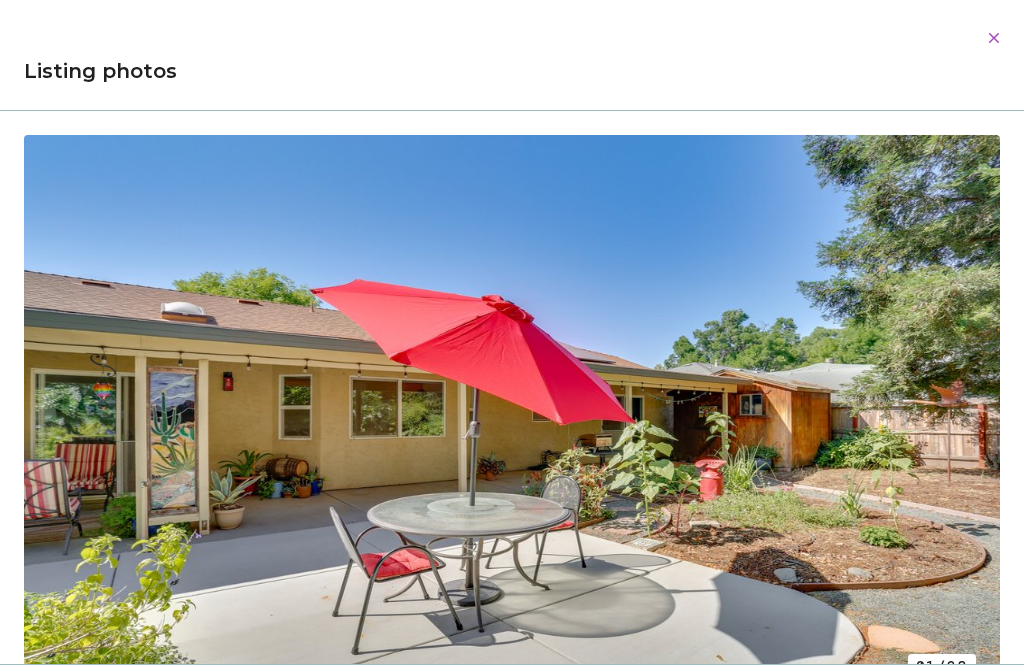 click at bounding box center (512, 418) 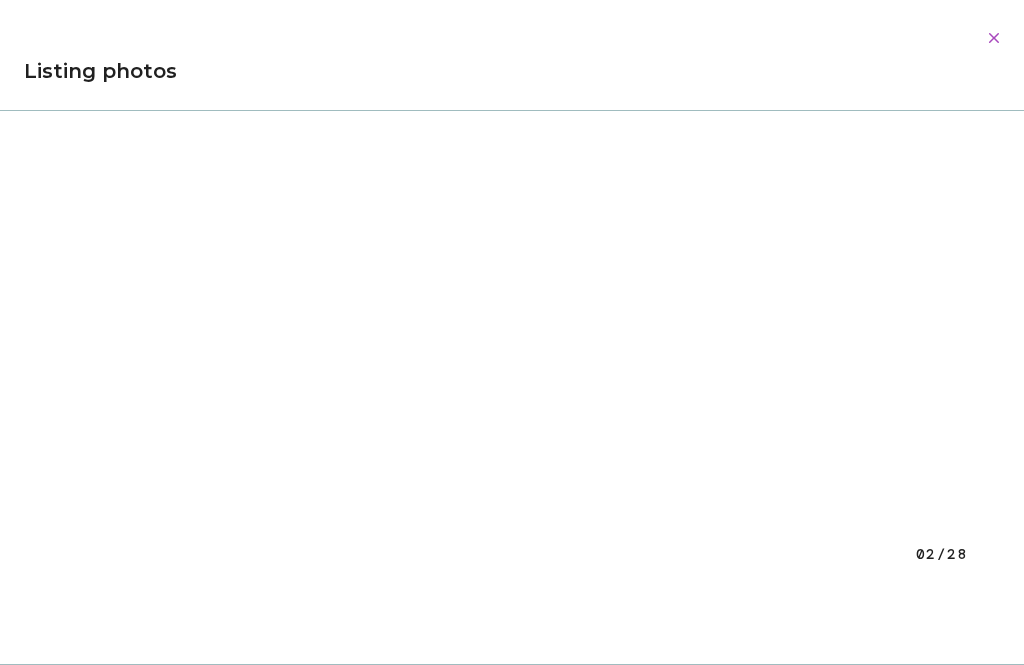 scroll, scrollTop: 676, scrollLeft: 0, axis: vertical 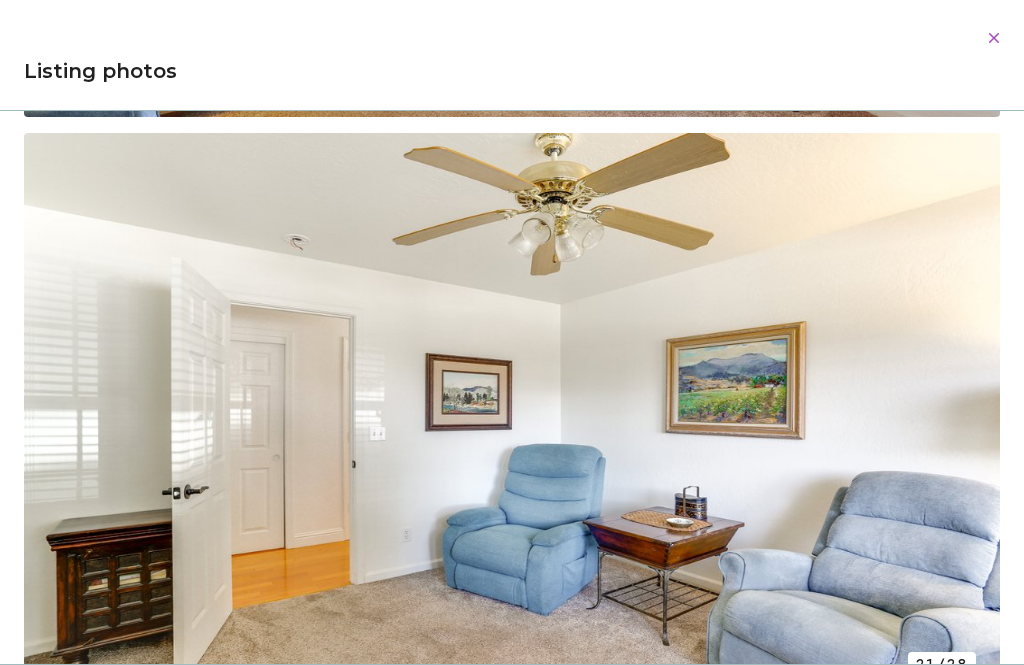 click at bounding box center [512, 416] 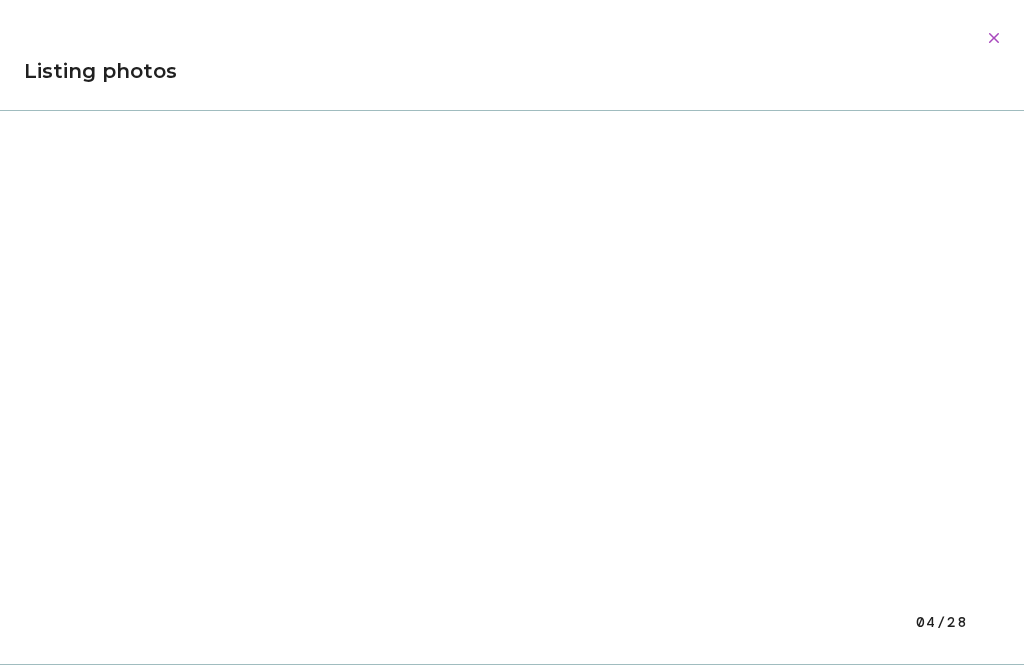 scroll, scrollTop: 1794, scrollLeft: 0, axis: vertical 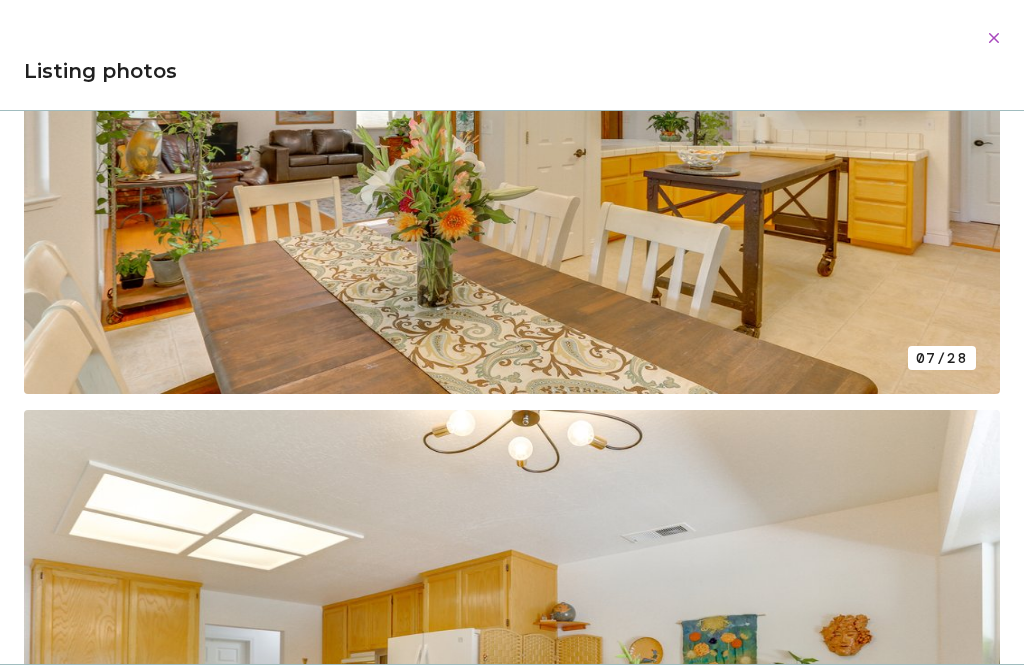 click at bounding box center (994, 38) 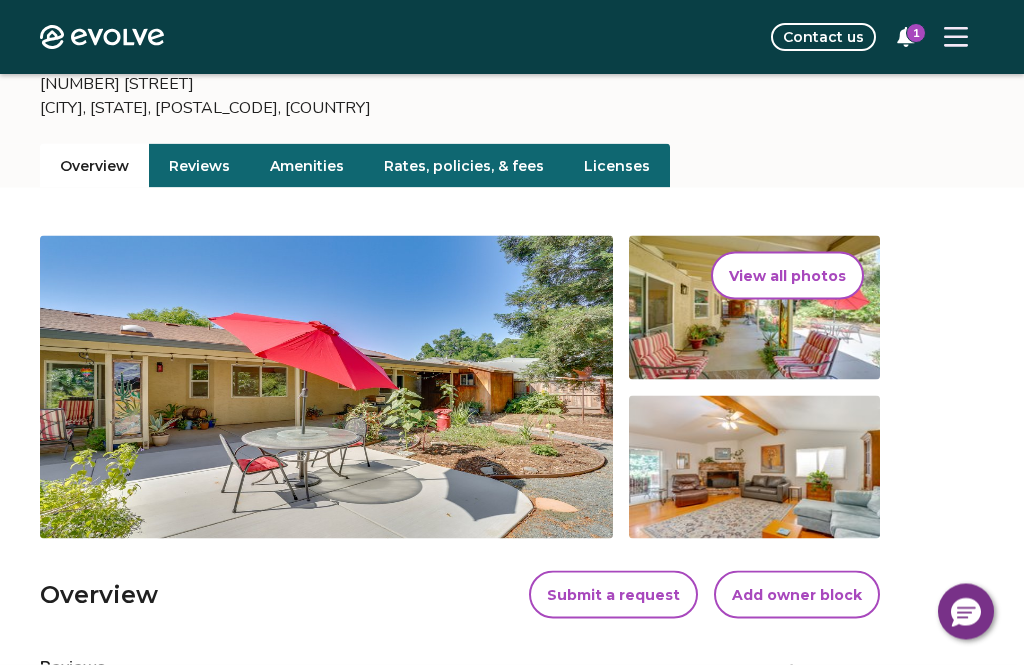 scroll, scrollTop: 159, scrollLeft: 0, axis: vertical 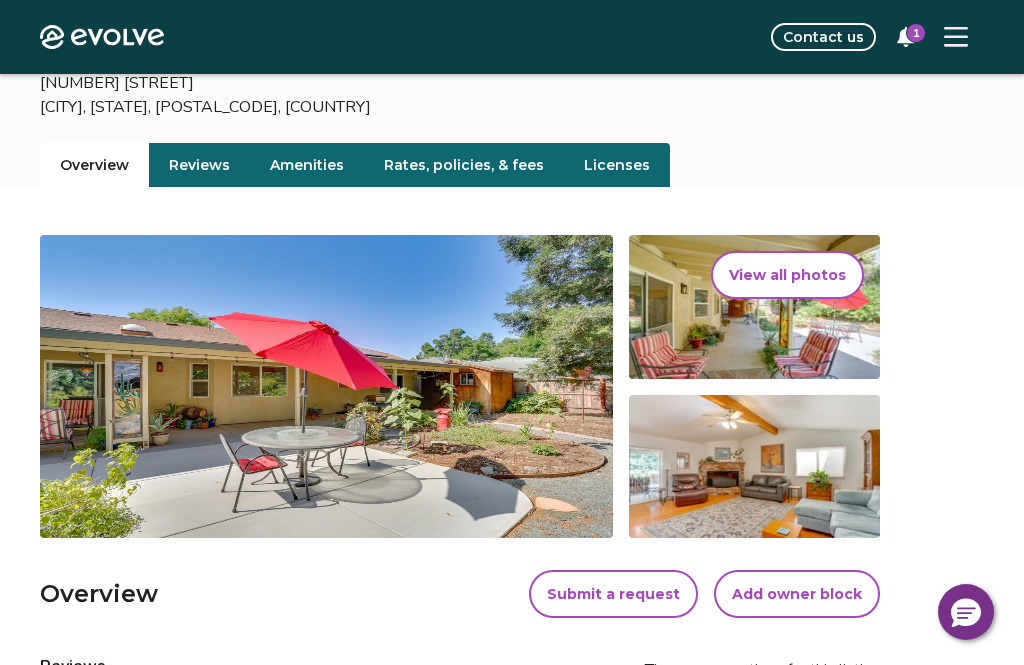 click on "Amenities" at bounding box center [307, 165] 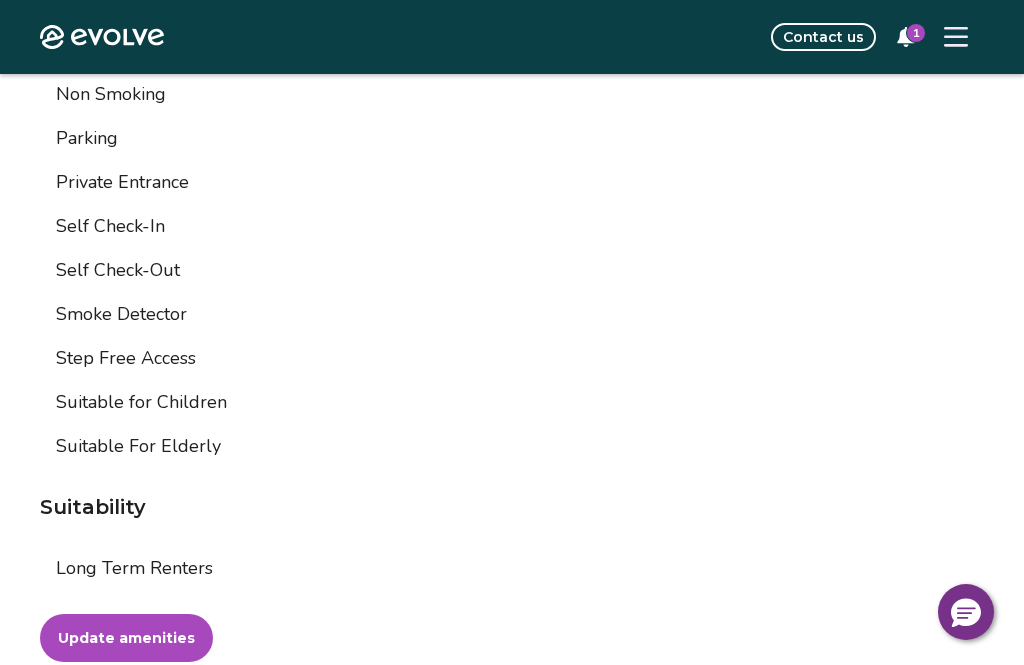 scroll, scrollTop: 2925, scrollLeft: 0, axis: vertical 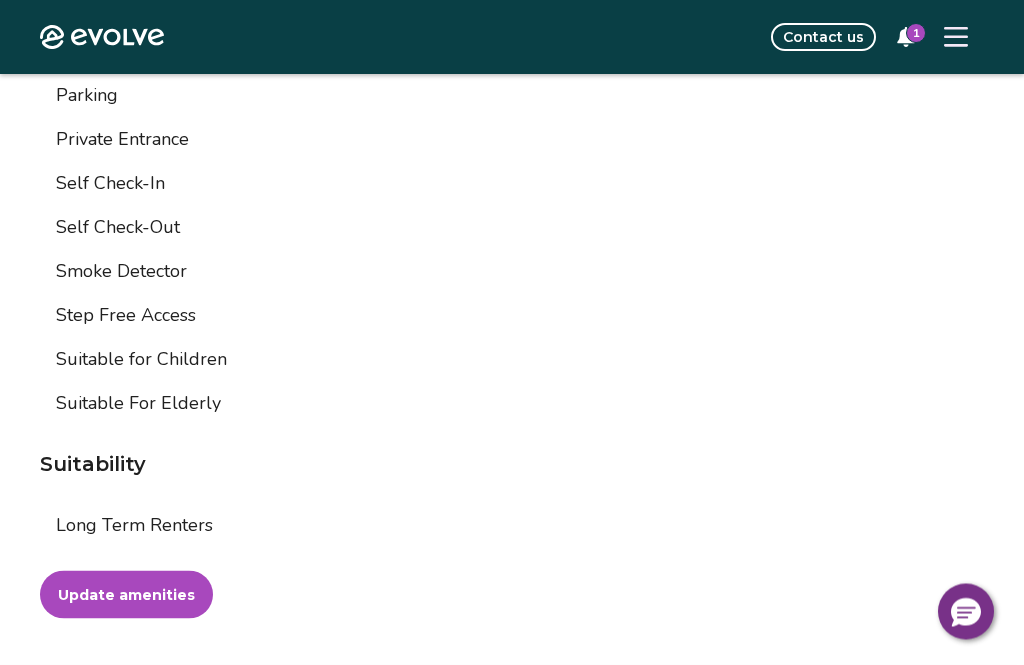 click on "Update amenities" at bounding box center [126, 595] 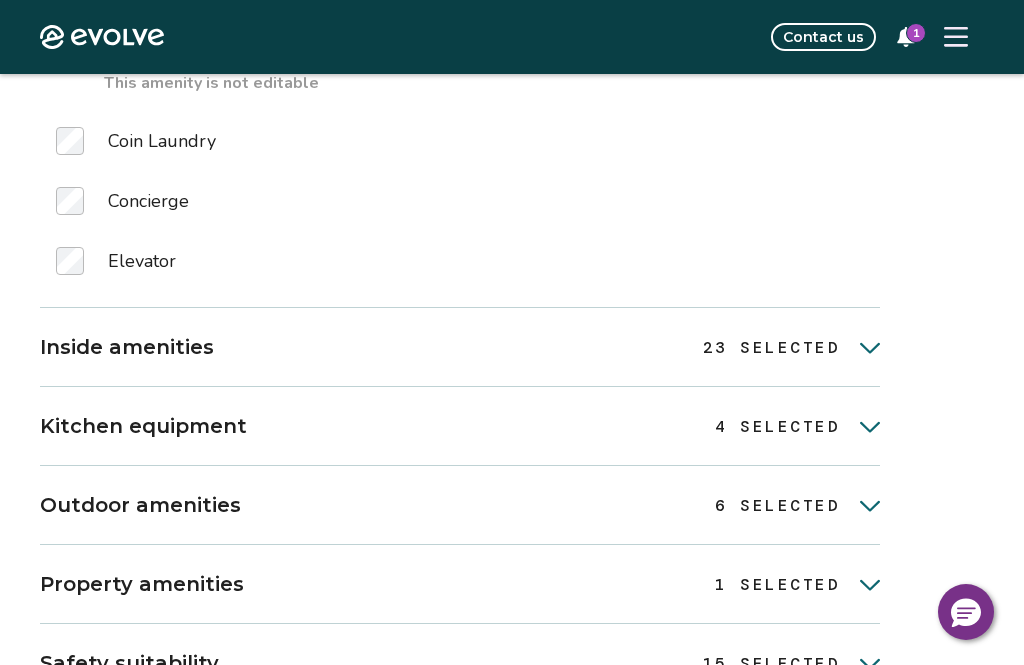 click 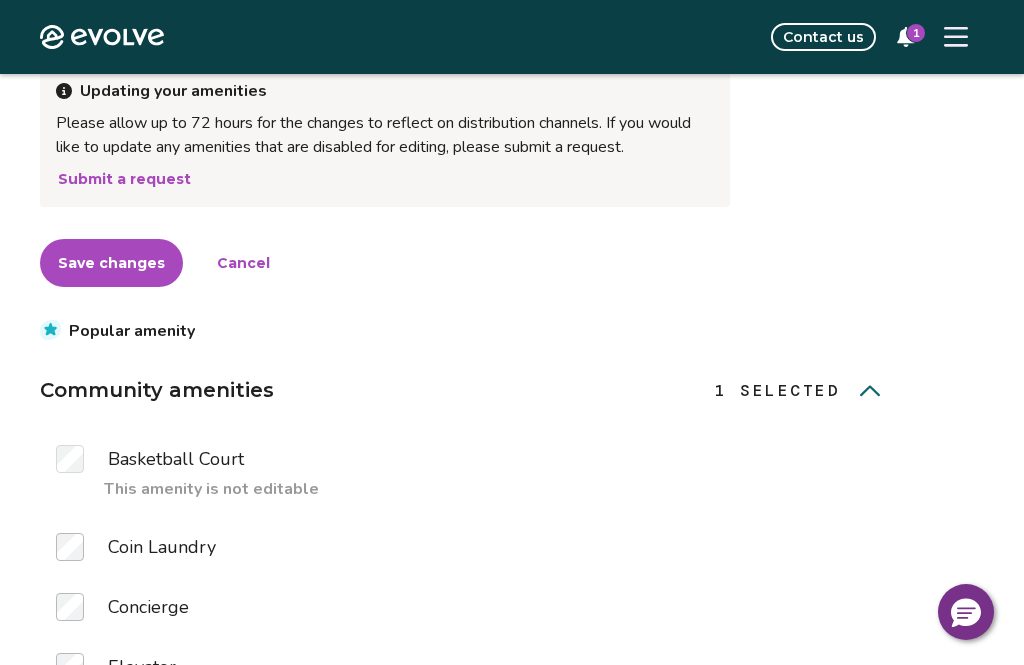 scroll, scrollTop: 328, scrollLeft: 0, axis: vertical 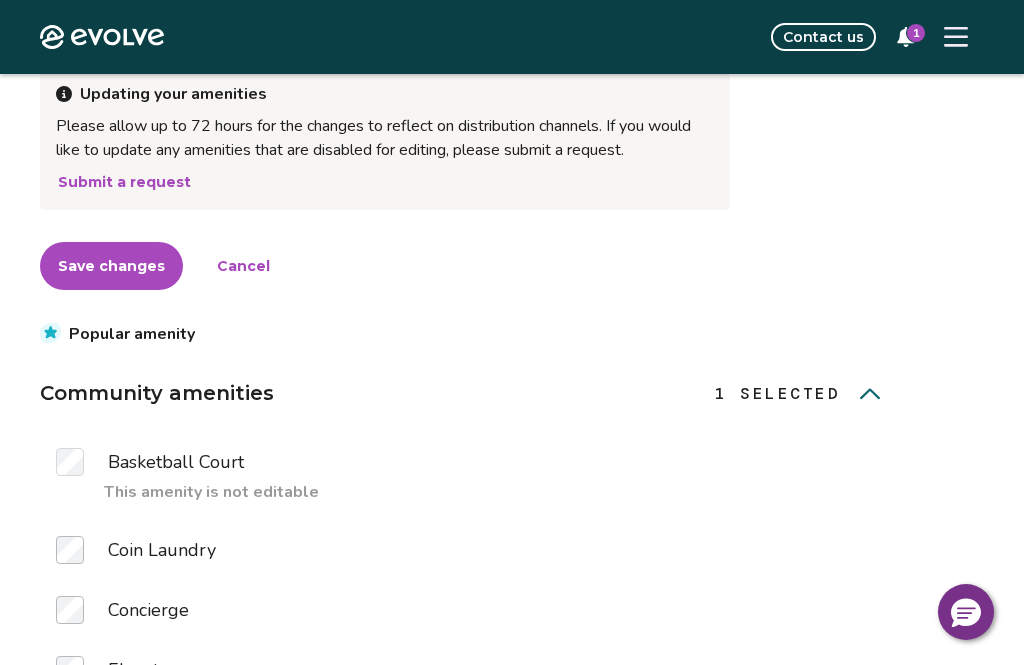 click on "Save changes" at bounding box center [111, 266] 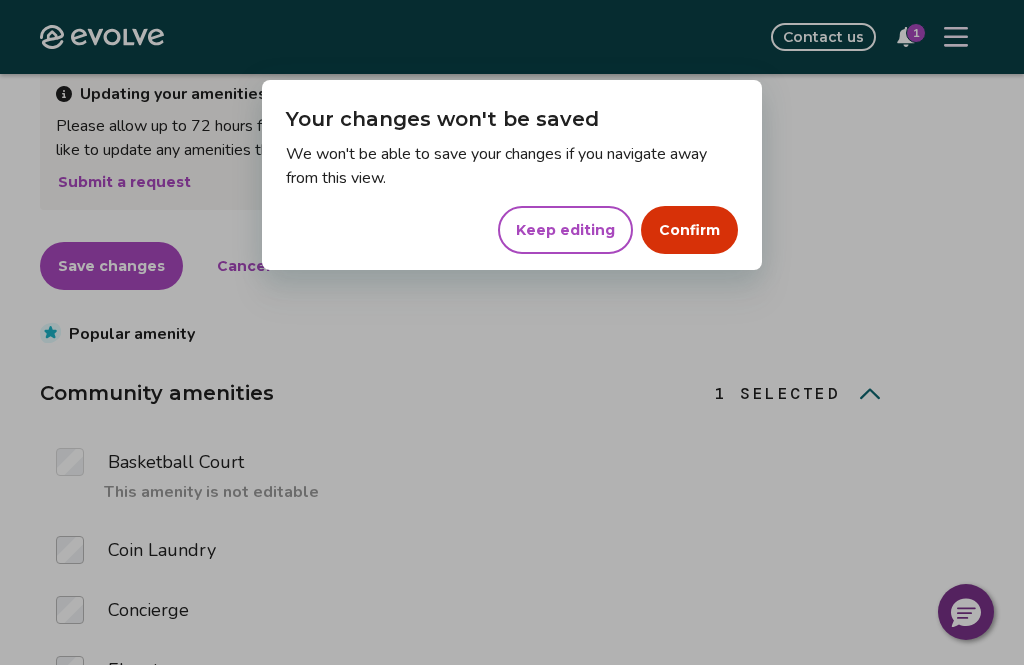 scroll, scrollTop: 801, scrollLeft: 0, axis: vertical 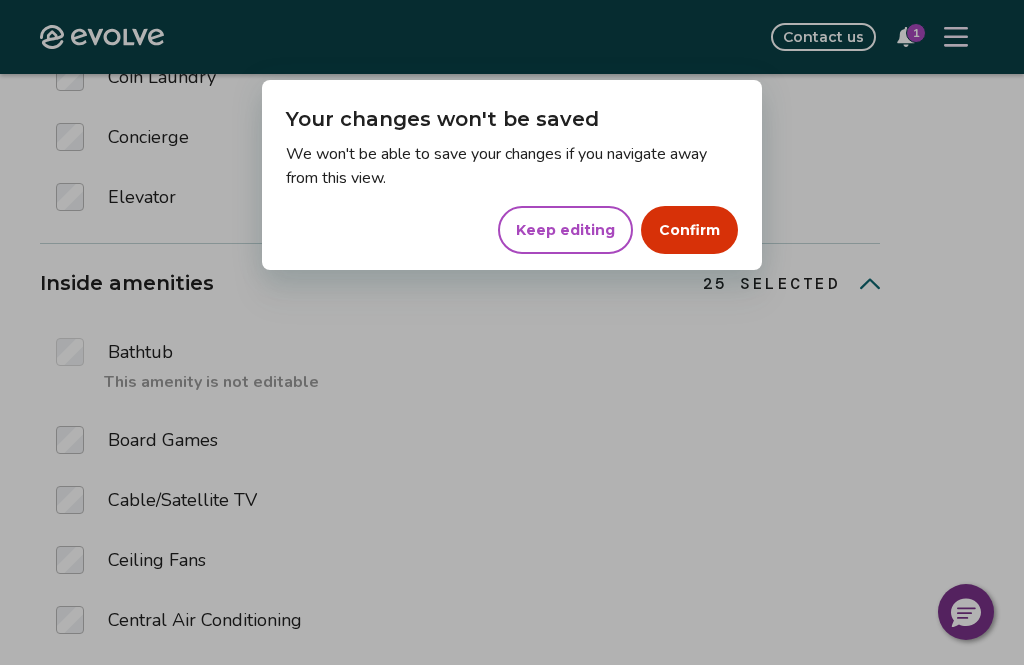 click on "Keep editing" at bounding box center (565, 230) 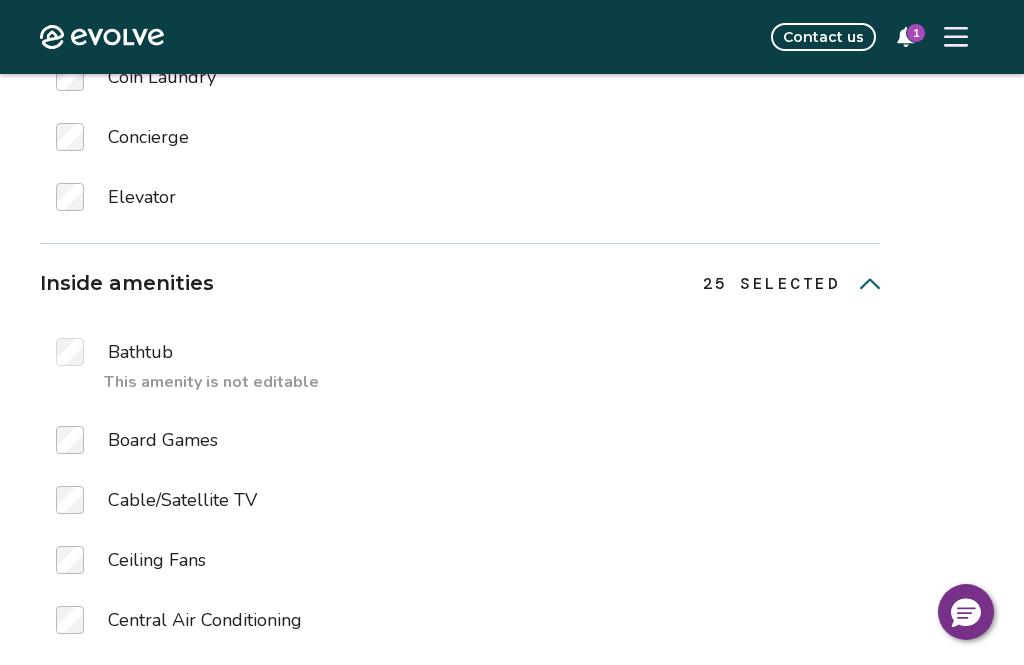 click on "Elevator" at bounding box center [460, 205] 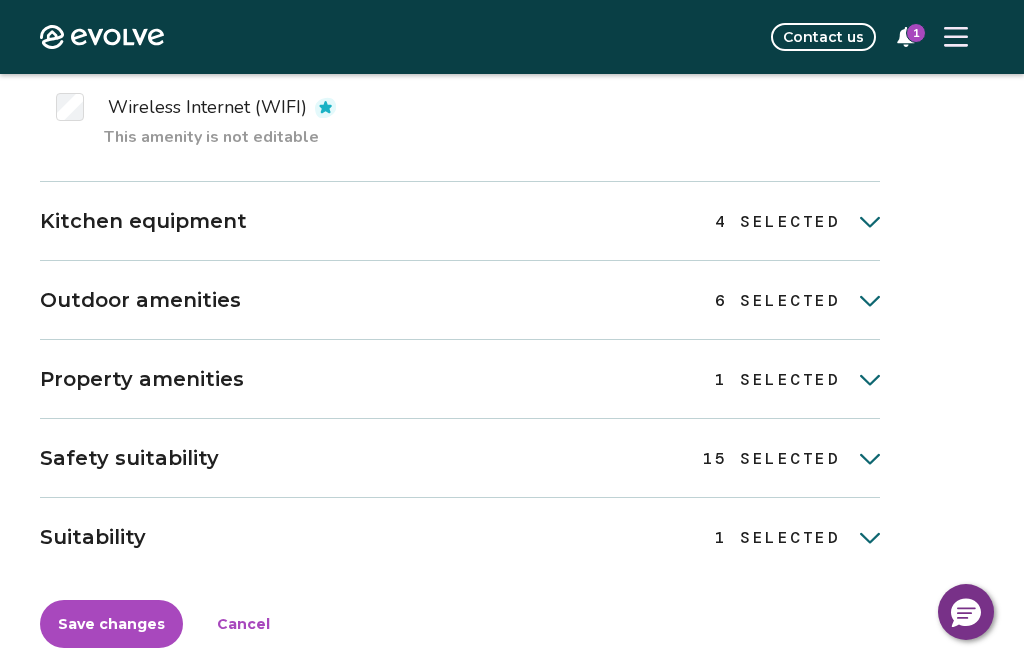 scroll, scrollTop: 3540, scrollLeft: 0, axis: vertical 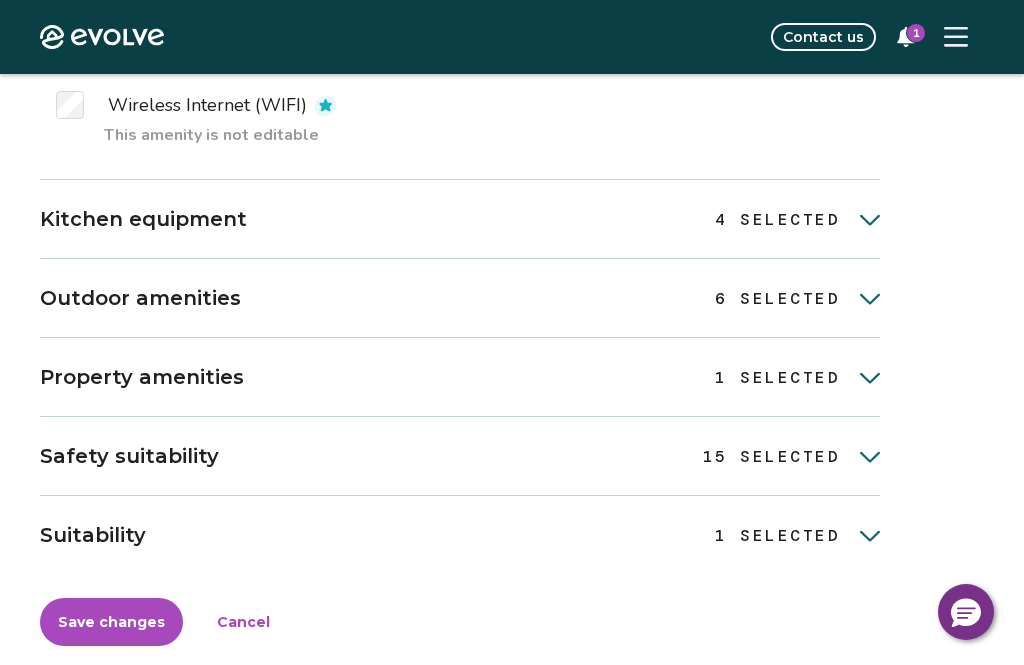 click on "Kitchen equipment" at bounding box center (143, 219) 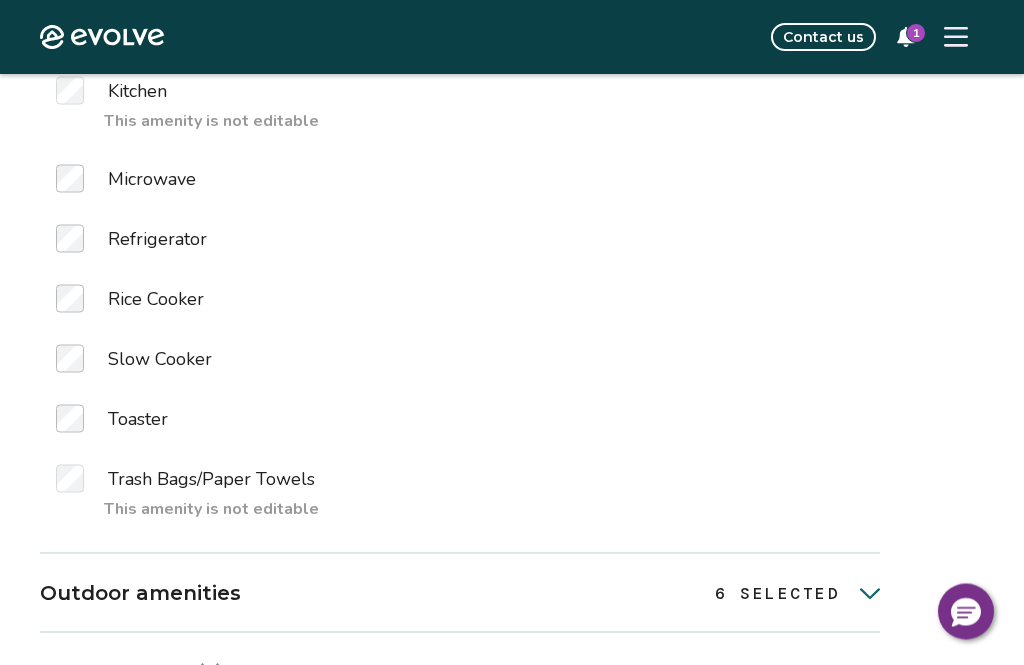scroll, scrollTop: 4192, scrollLeft: 0, axis: vertical 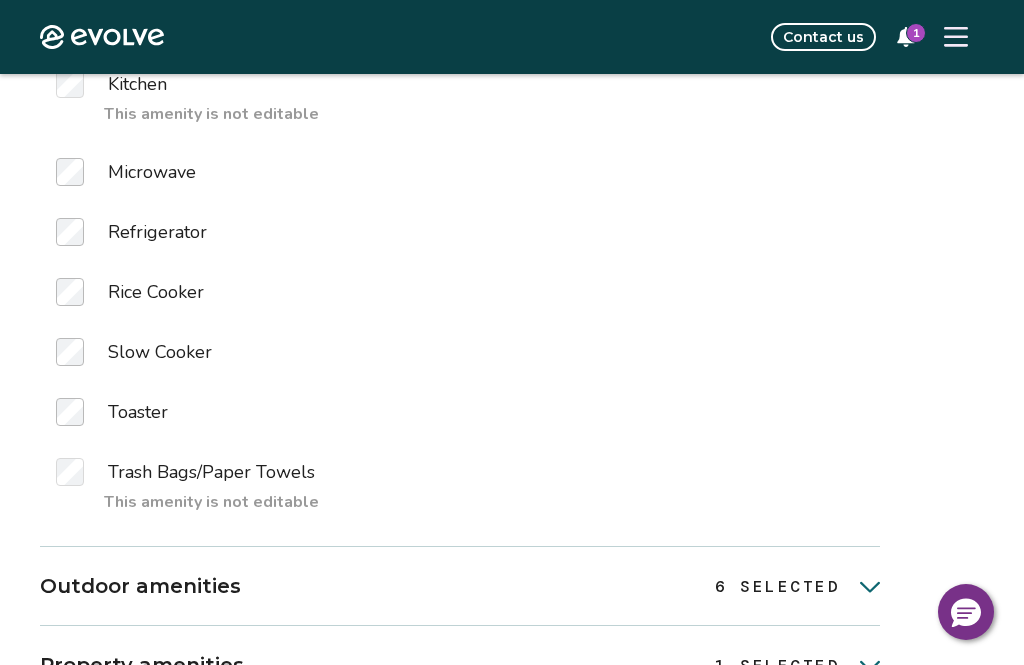 click on "Outdoor amenities" at bounding box center [140, 586] 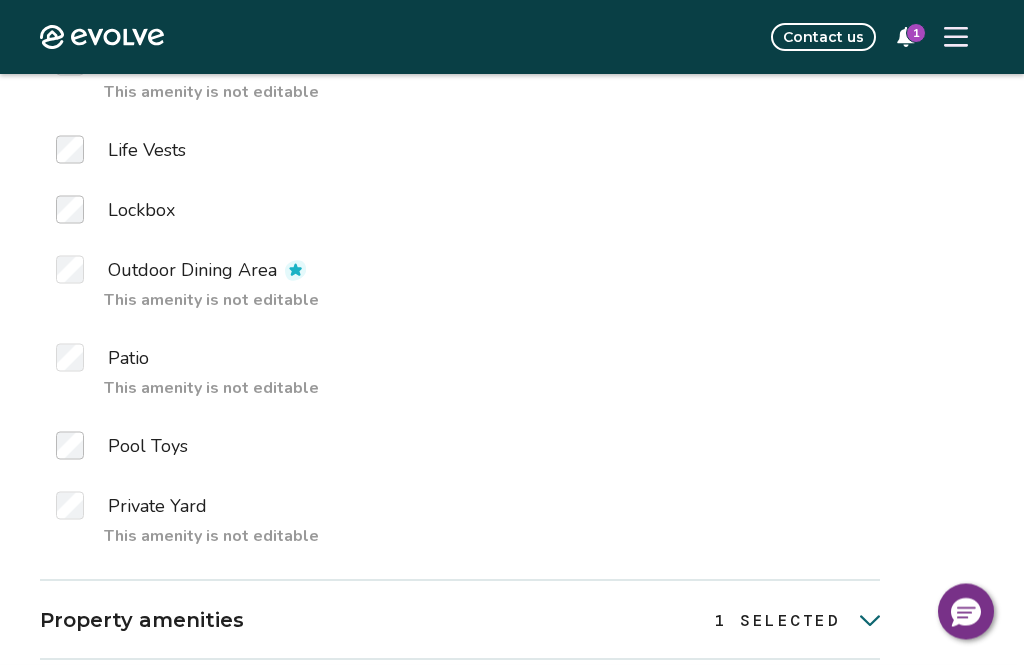 scroll, scrollTop: 5202, scrollLeft: 0, axis: vertical 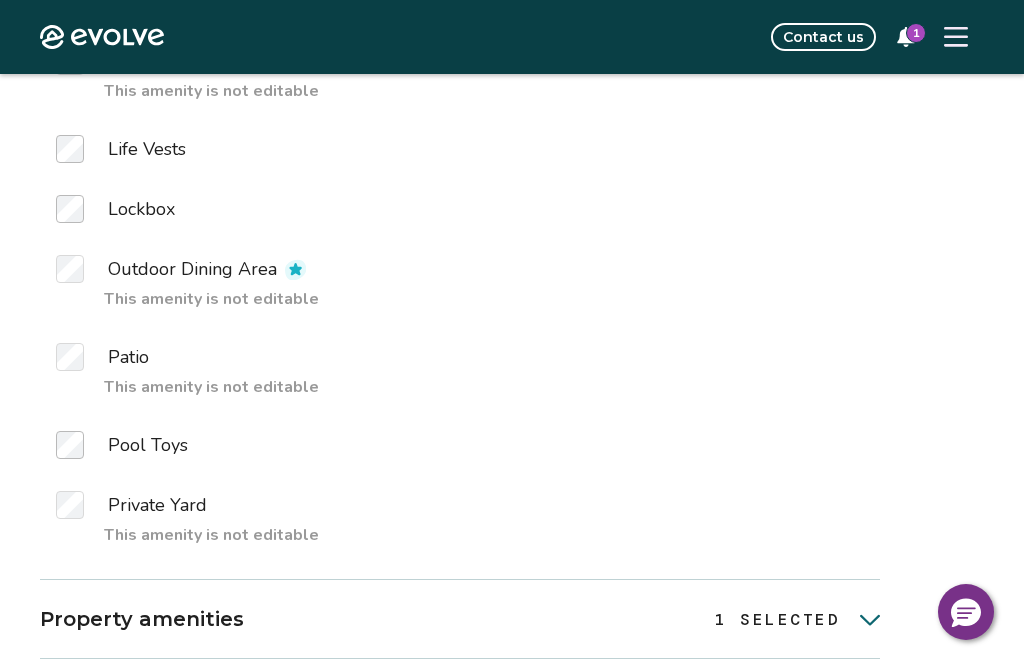 click on "Property amenities" at bounding box center [142, 619] 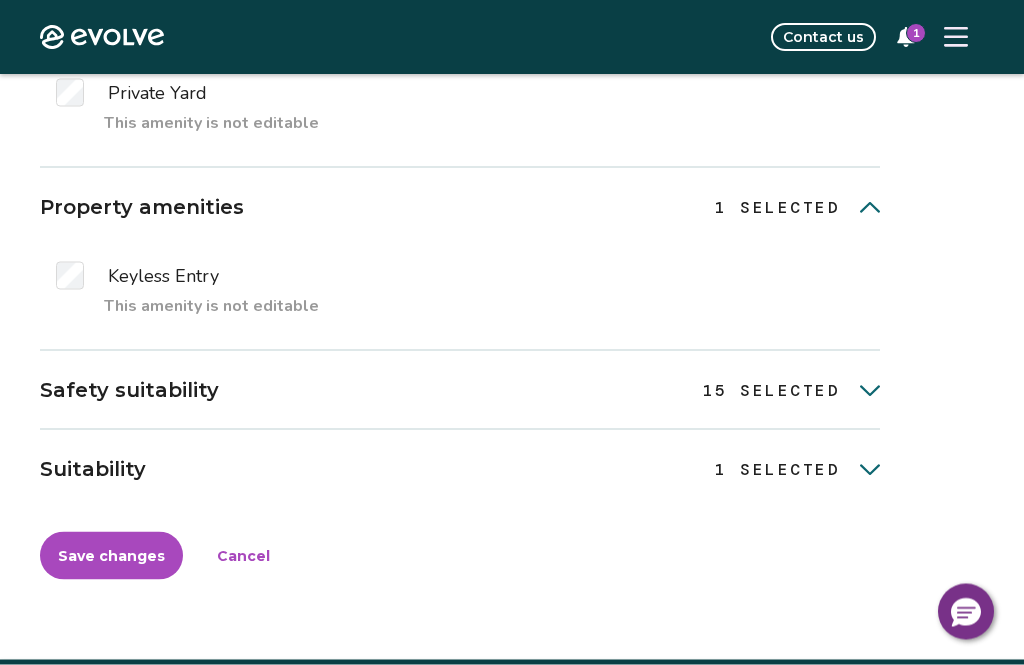 scroll, scrollTop: 5615, scrollLeft: 0, axis: vertical 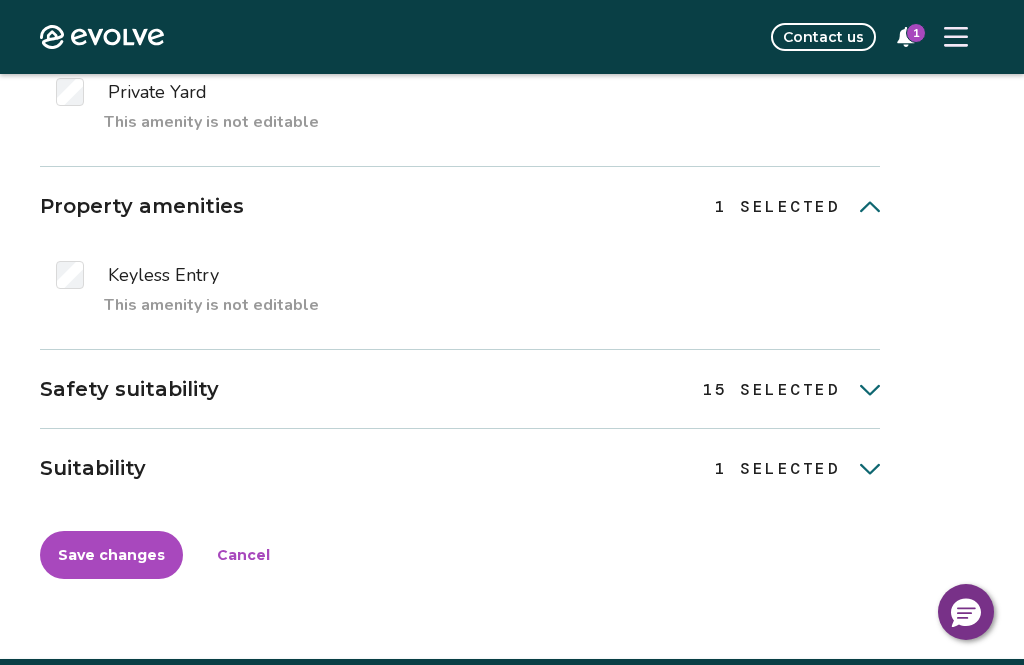 click on "15 SELECTED" at bounding box center (772, 390) 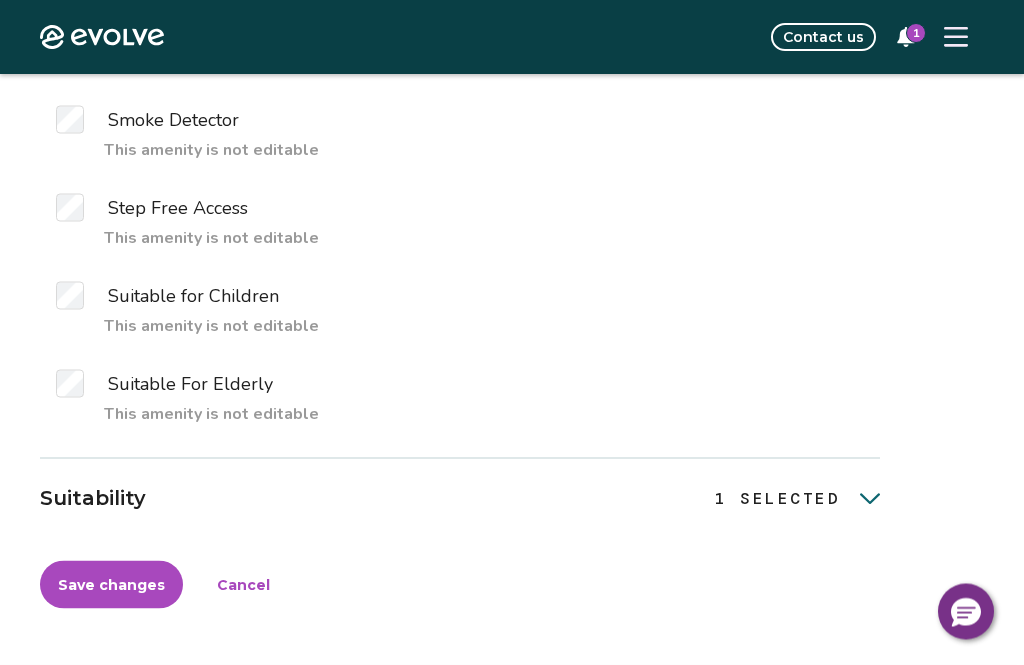 scroll, scrollTop: 6955, scrollLeft: 0, axis: vertical 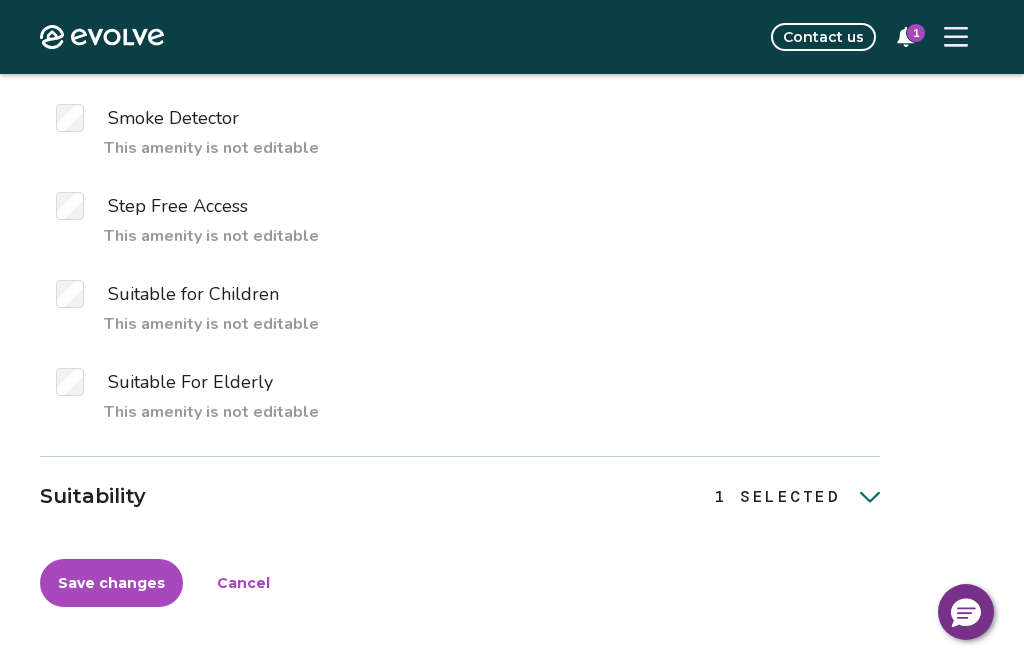 click on "1 SELECTED" at bounding box center (777, 497) 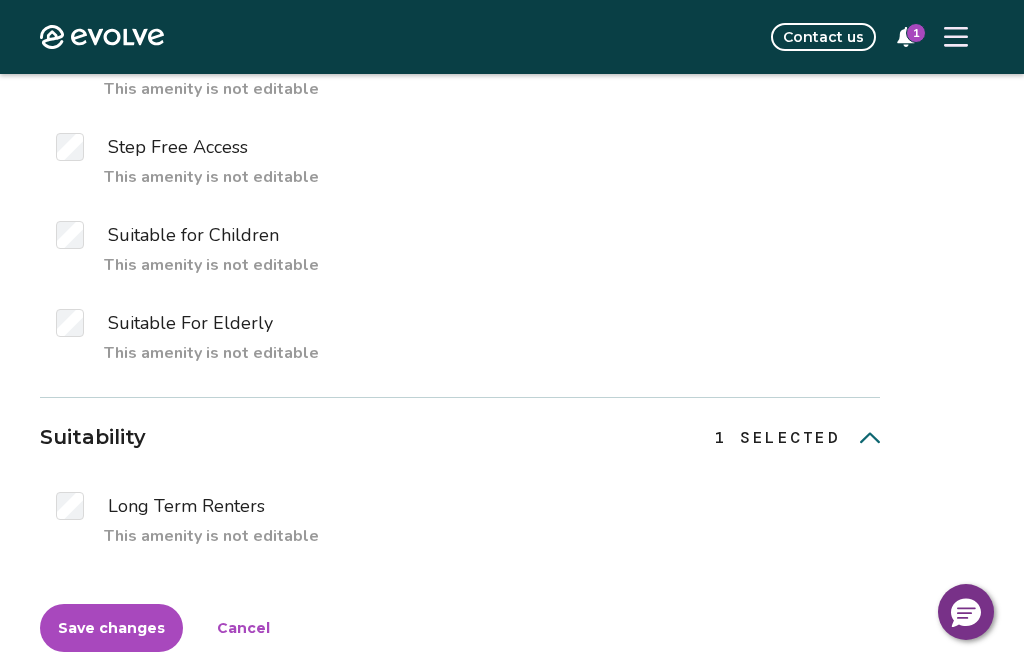 scroll, scrollTop: 7097, scrollLeft: 0, axis: vertical 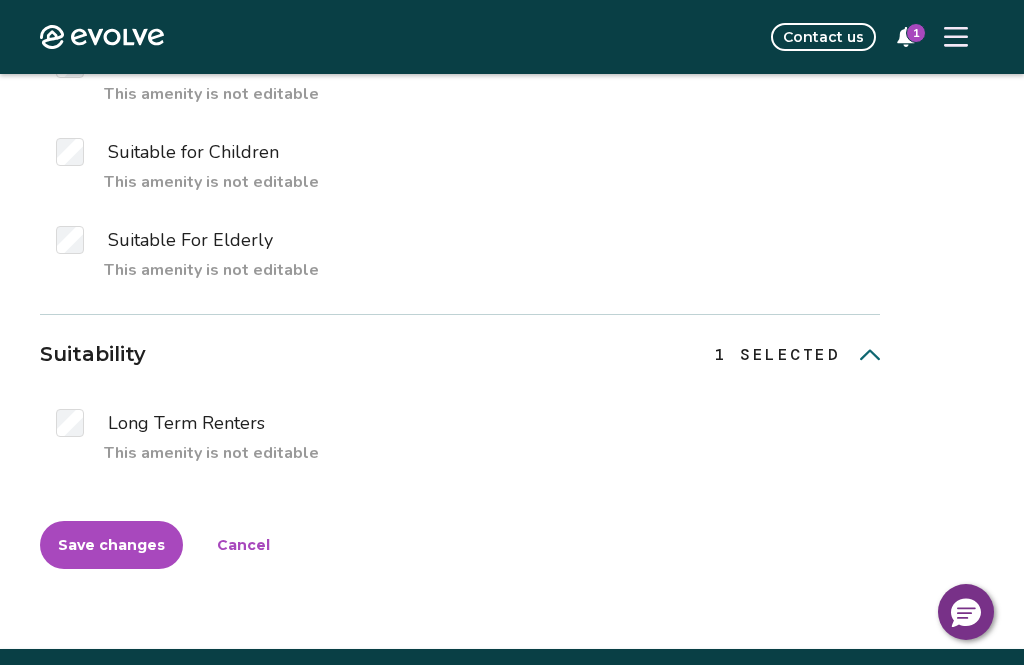 click on "Cancel" at bounding box center [243, 545] 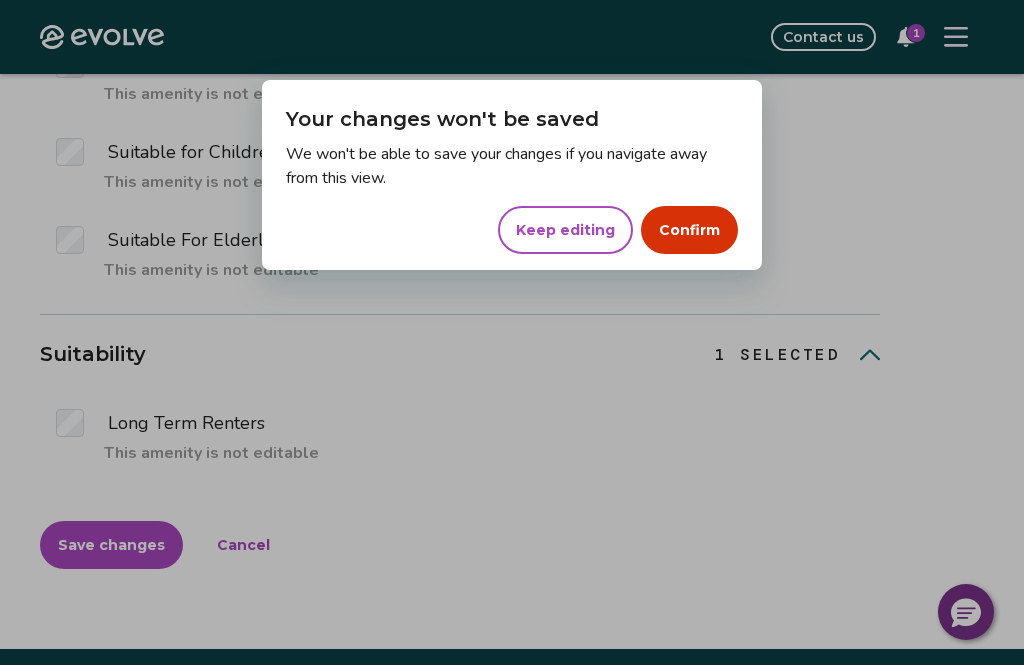 click on "Dialog Your changes won't be saved We won't be able to save your changes if you navigate away from this view. Keep editing Confirm" at bounding box center [512, 332] 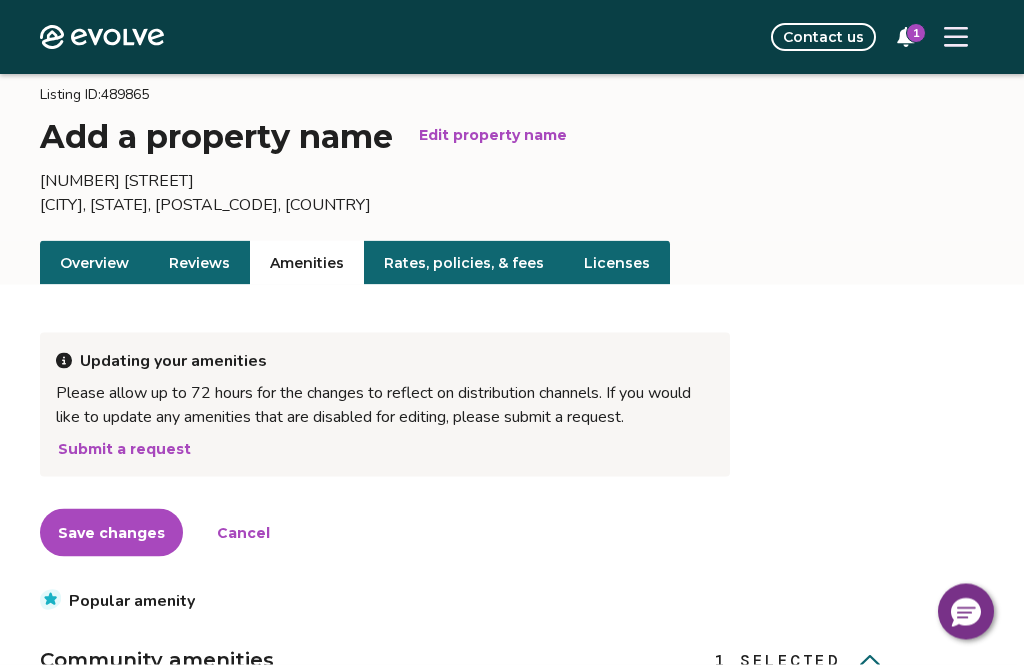 scroll, scrollTop: 65, scrollLeft: 0, axis: vertical 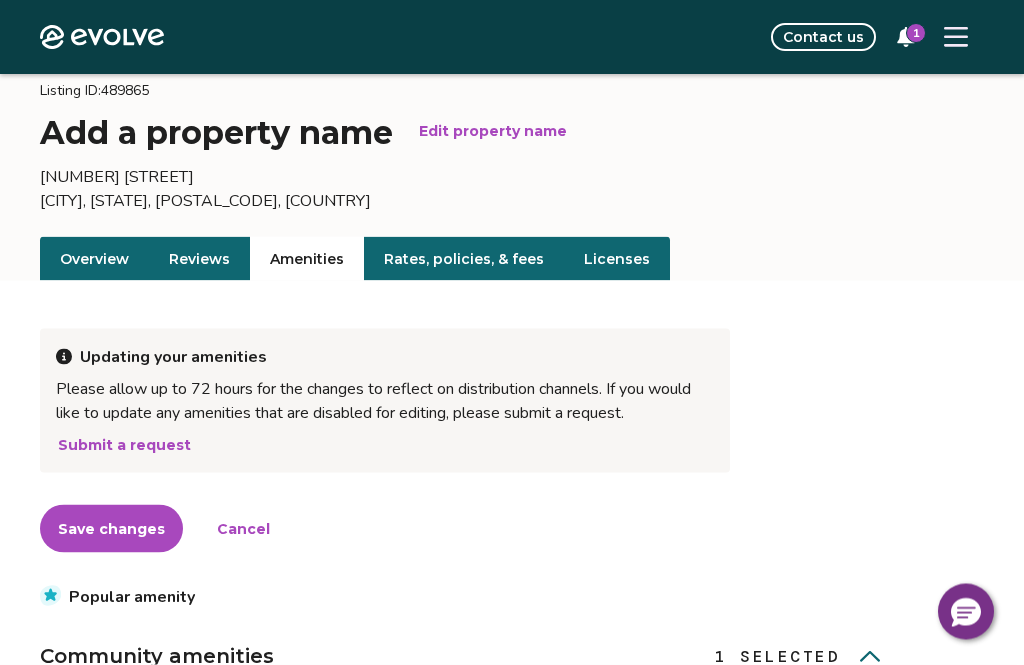 click on "Save changes" at bounding box center [111, 529] 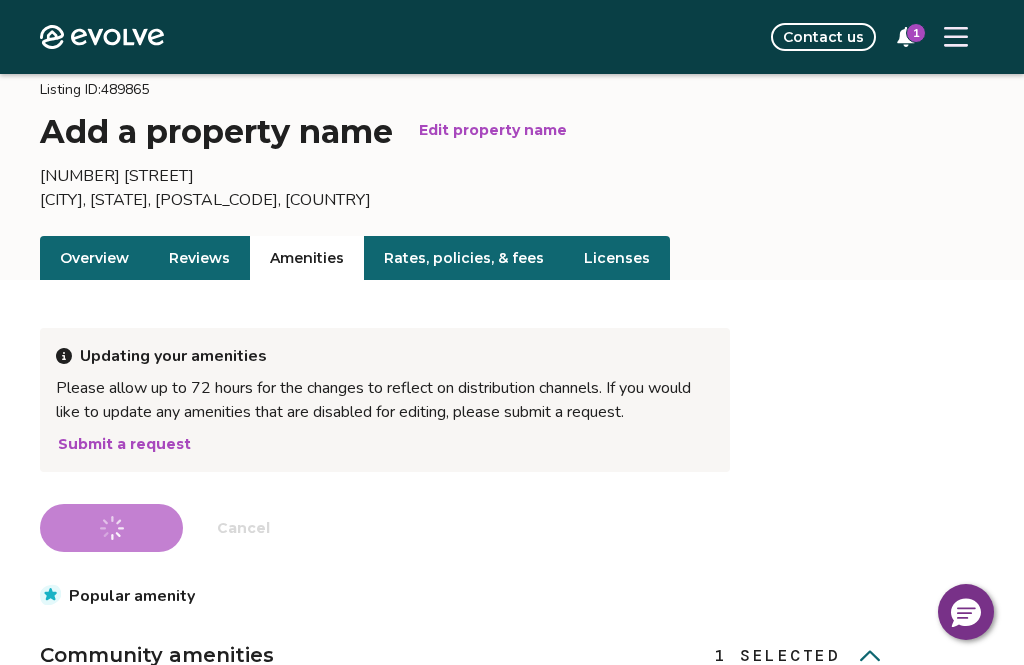 click on "Save changes Cancel" at bounding box center (460, 528) 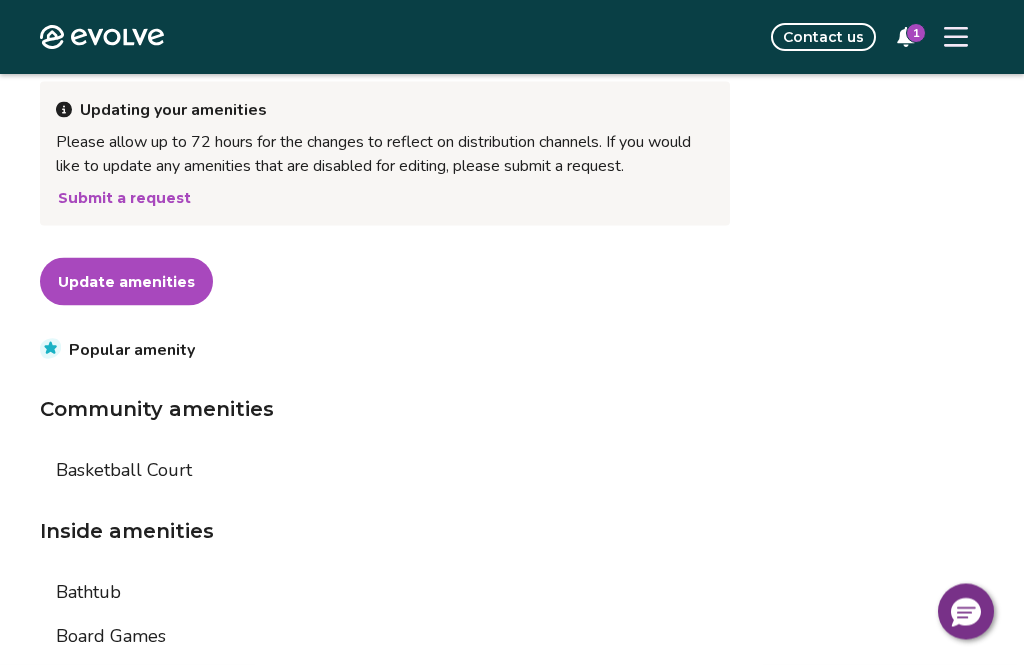scroll, scrollTop: 313, scrollLeft: 0, axis: vertical 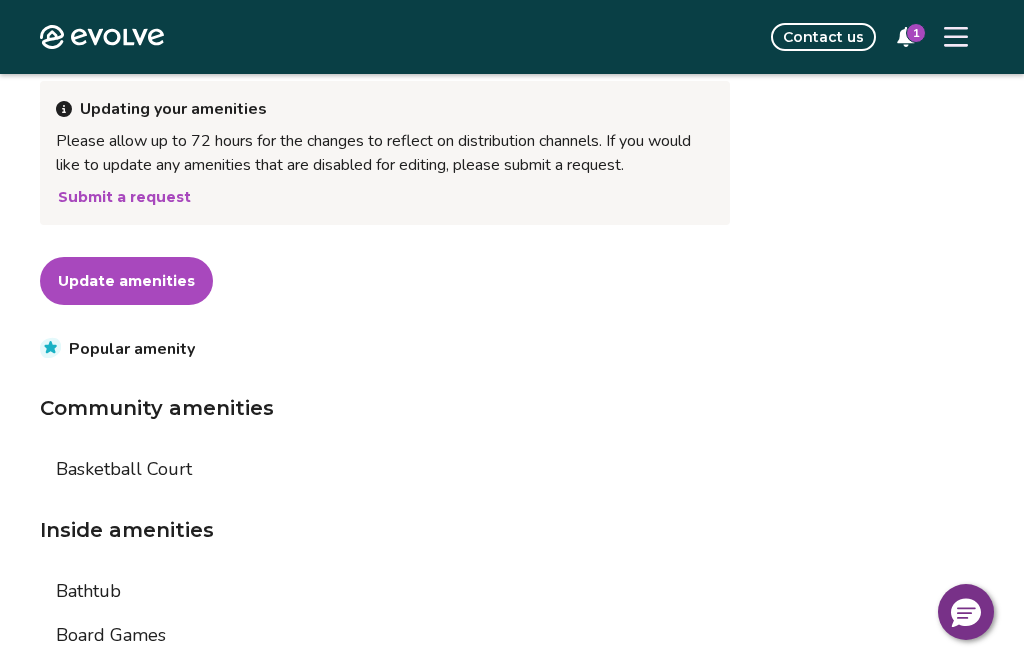 click on "Basketball Court" at bounding box center (460, 469) 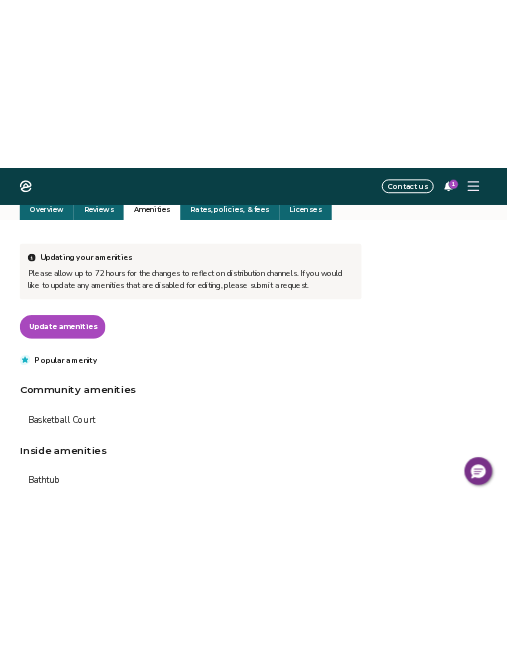 scroll, scrollTop: 0, scrollLeft: 0, axis: both 